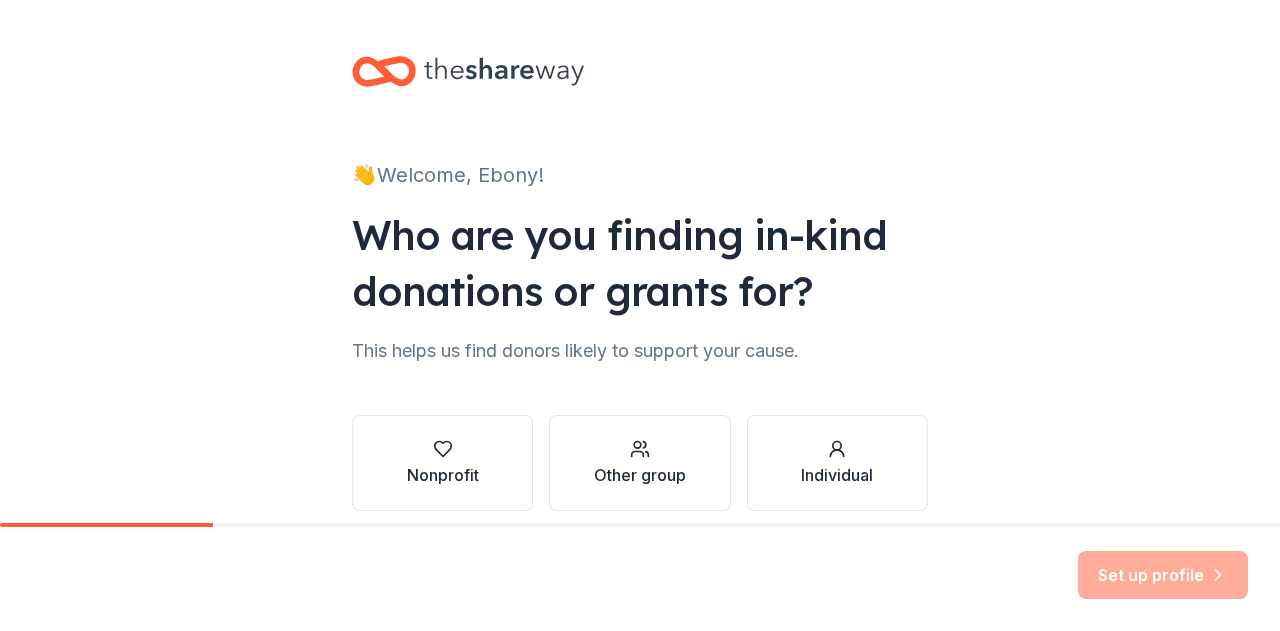 scroll, scrollTop: 0, scrollLeft: 0, axis: both 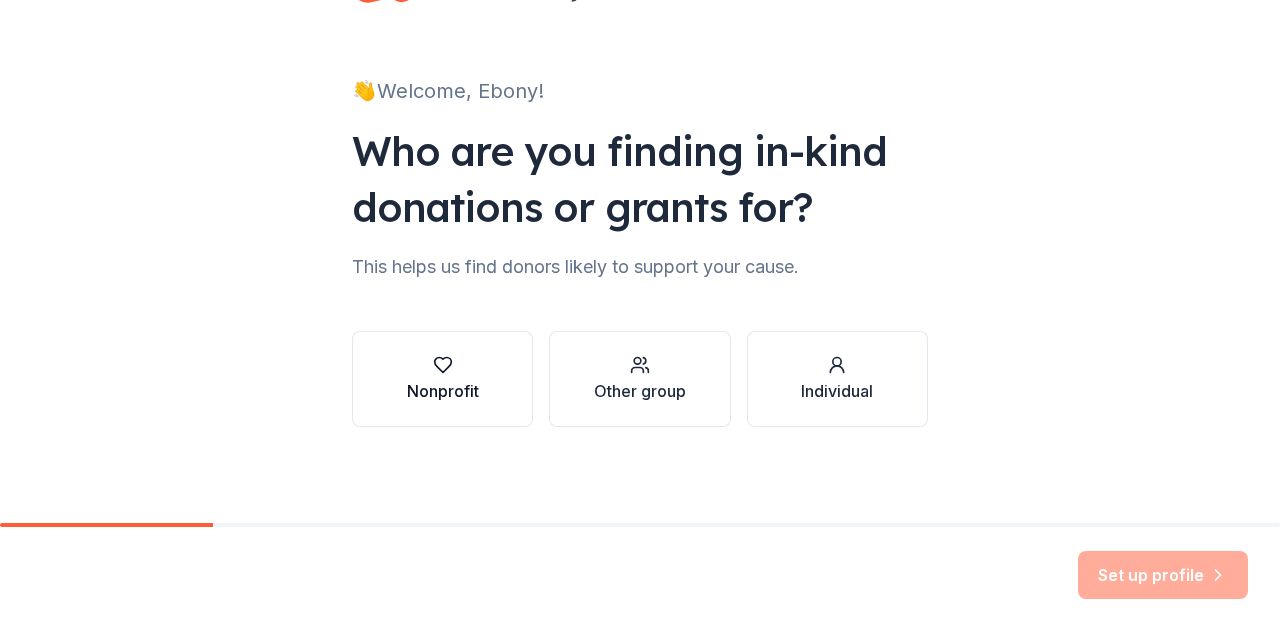 click on "Nonprofit" at bounding box center (443, 391) 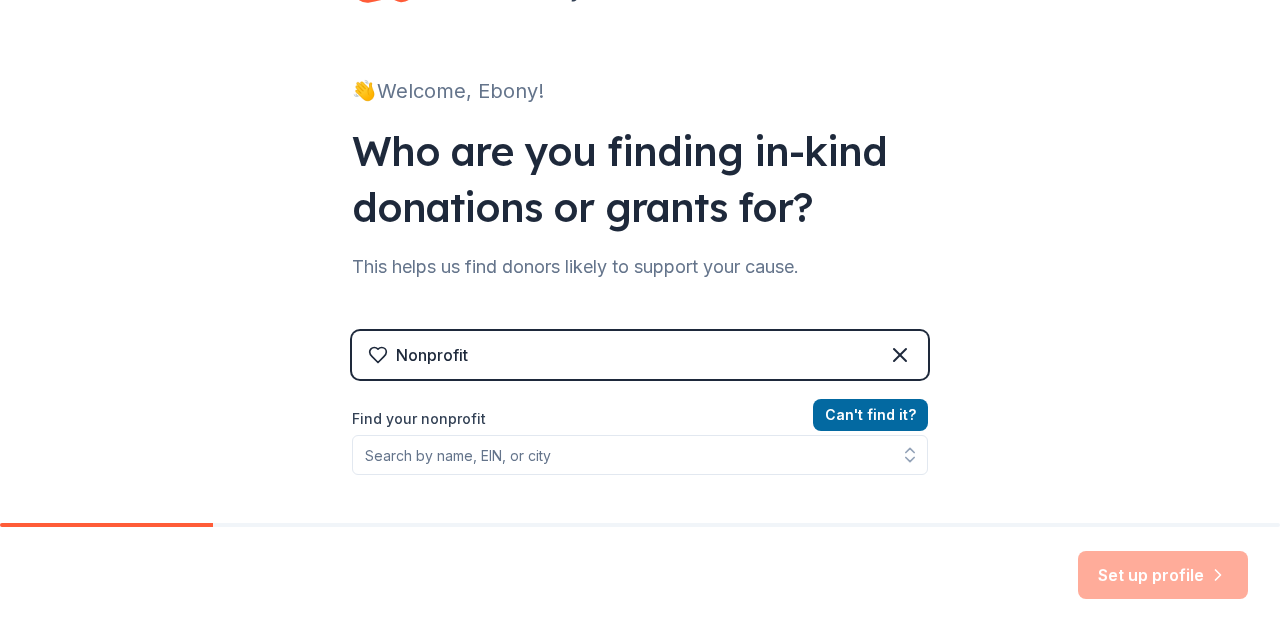 click on "Nonprofit" at bounding box center [640, 355] 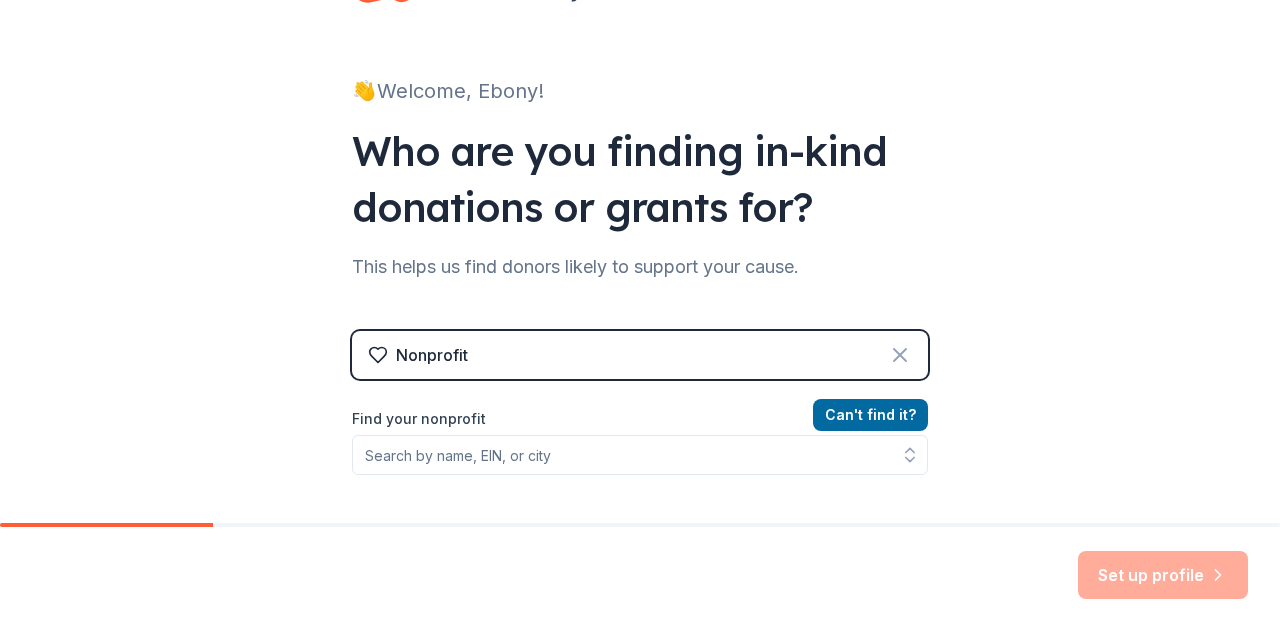 click 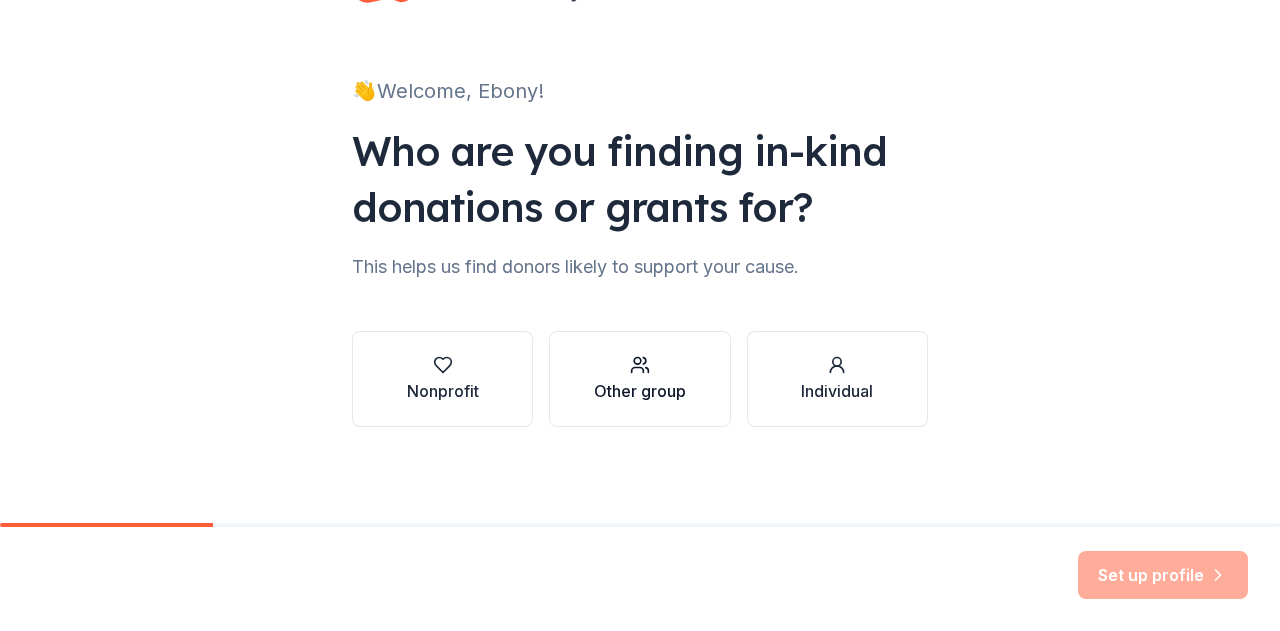 click on "Other group" at bounding box center [640, 391] 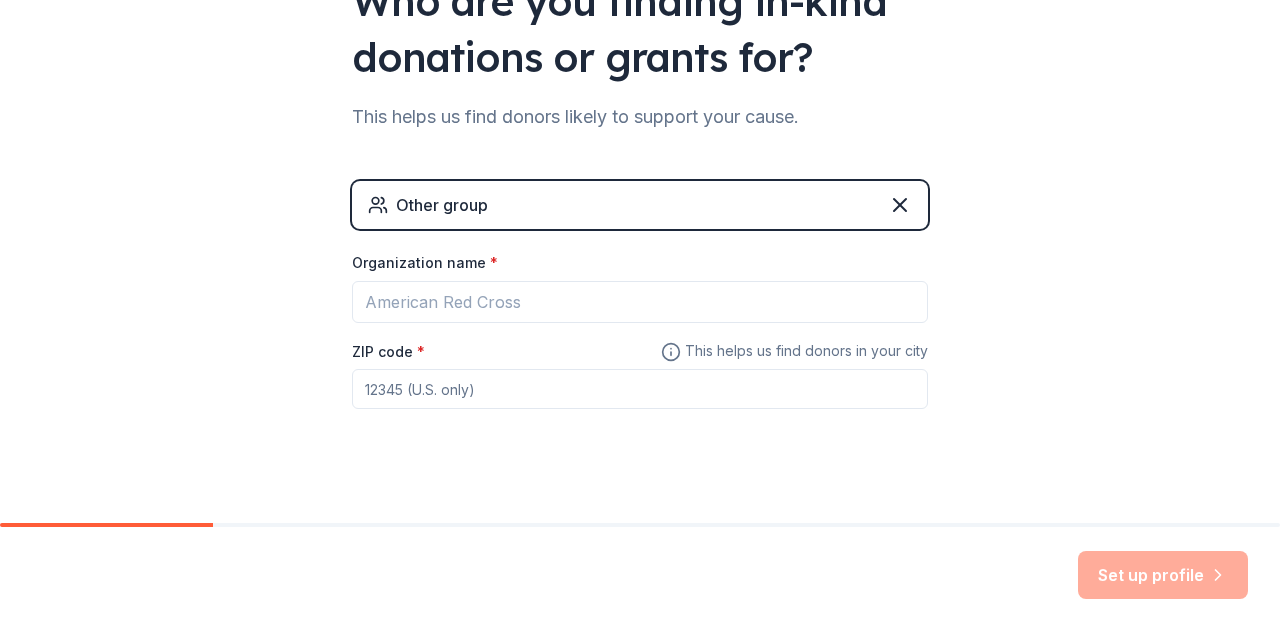 scroll, scrollTop: 254, scrollLeft: 0, axis: vertical 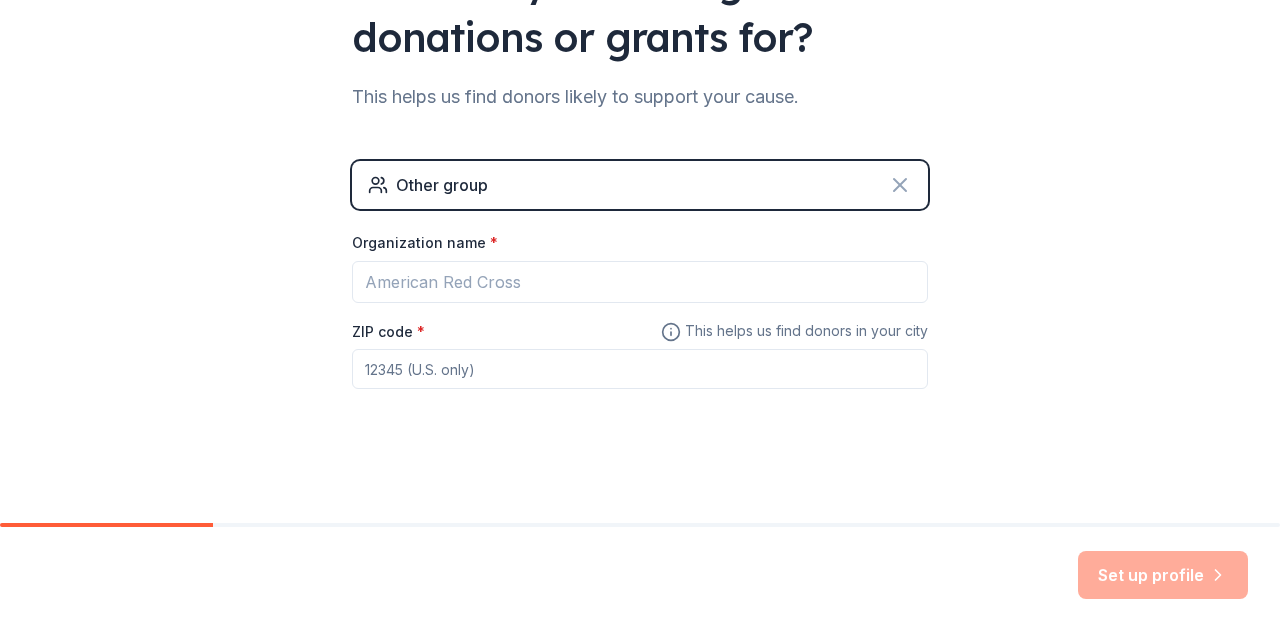 click 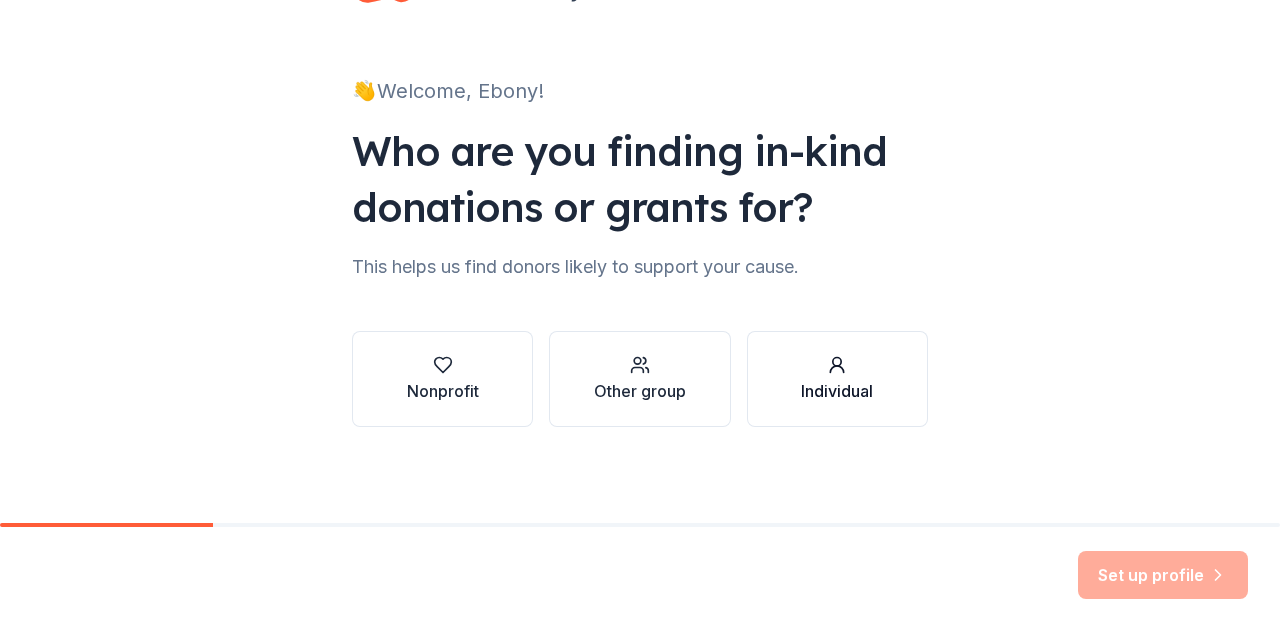 click on "Individual" at bounding box center [837, 391] 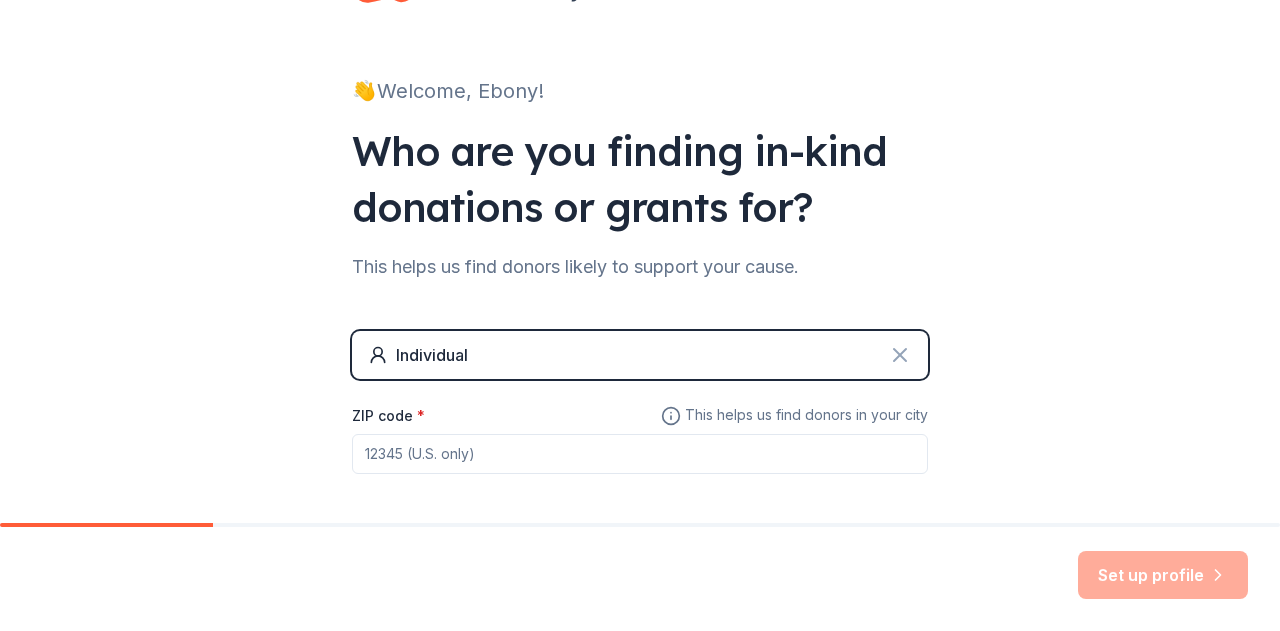 click 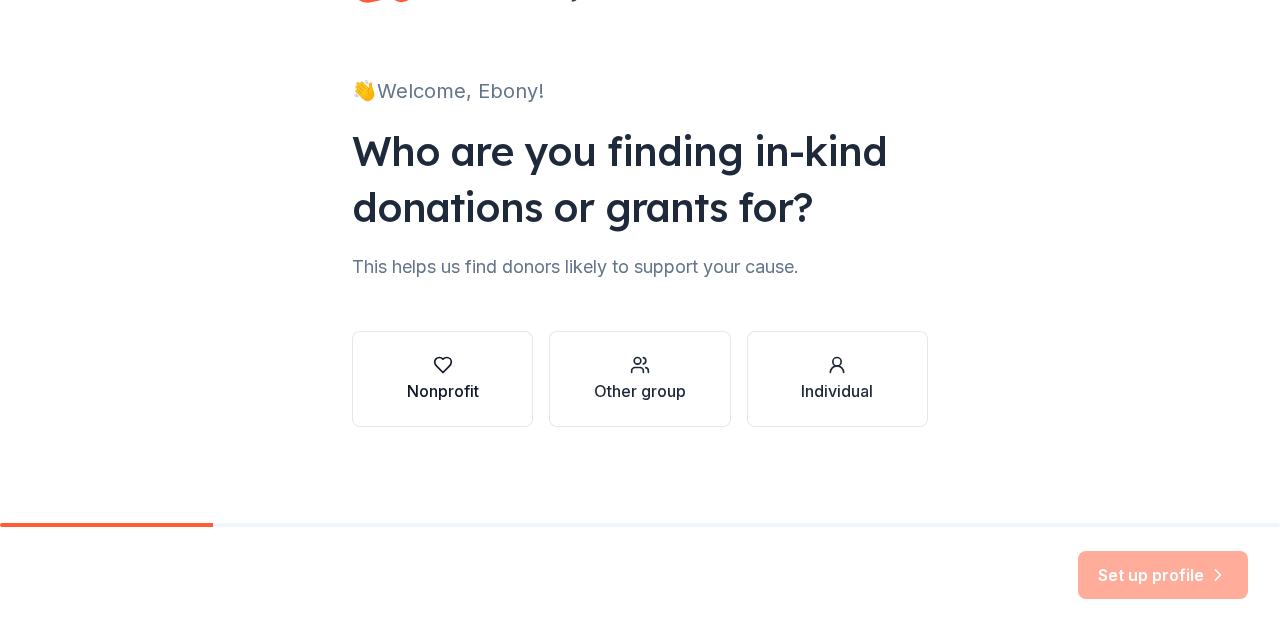click on "Nonprofit" at bounding box center (443, 391) 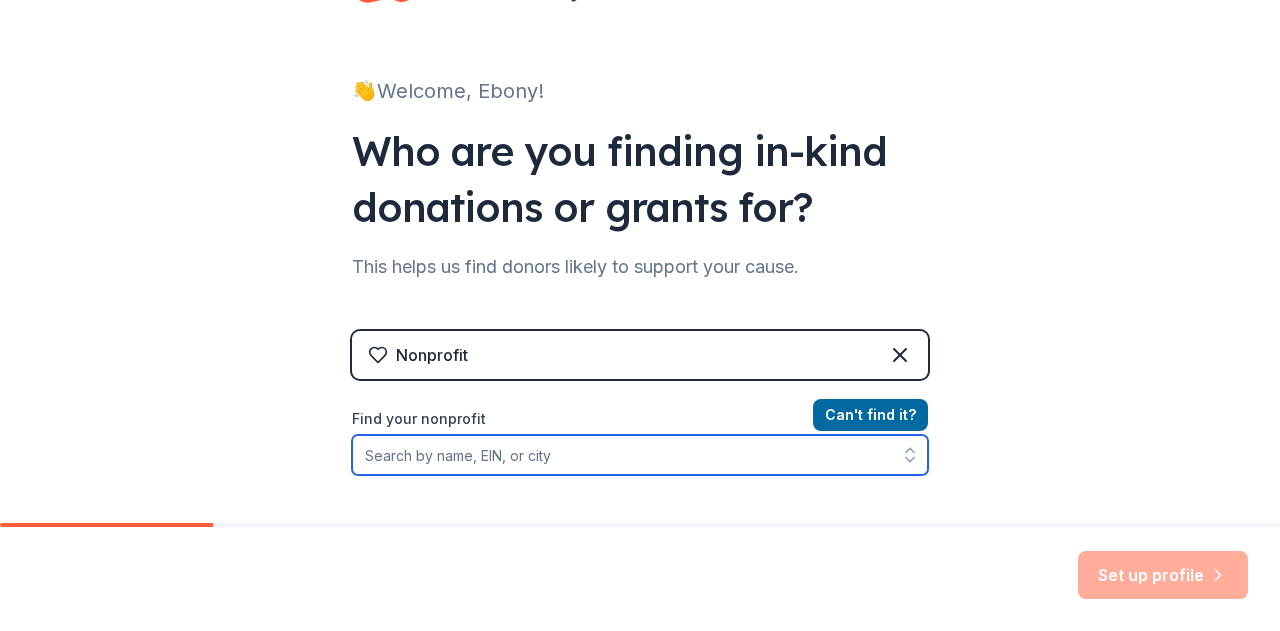 click on "Find your nonprofit" at bounding box center (640, 455) 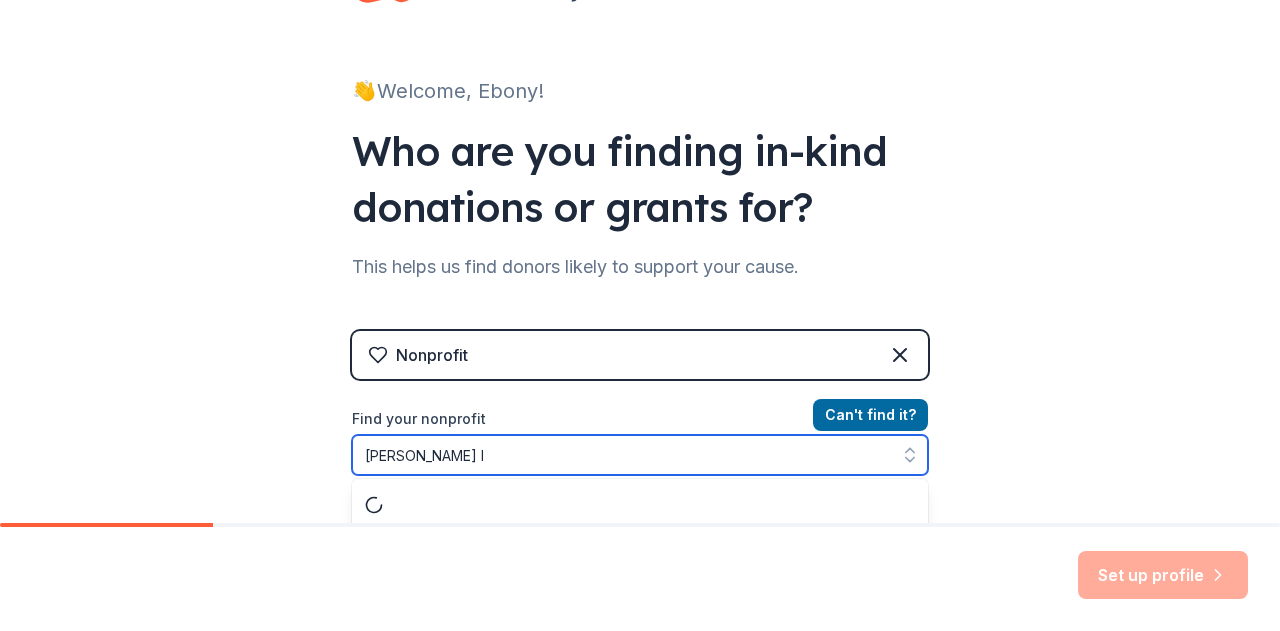 scroll, scrollTop: 136, scrollLeft: 0, axis: vertical 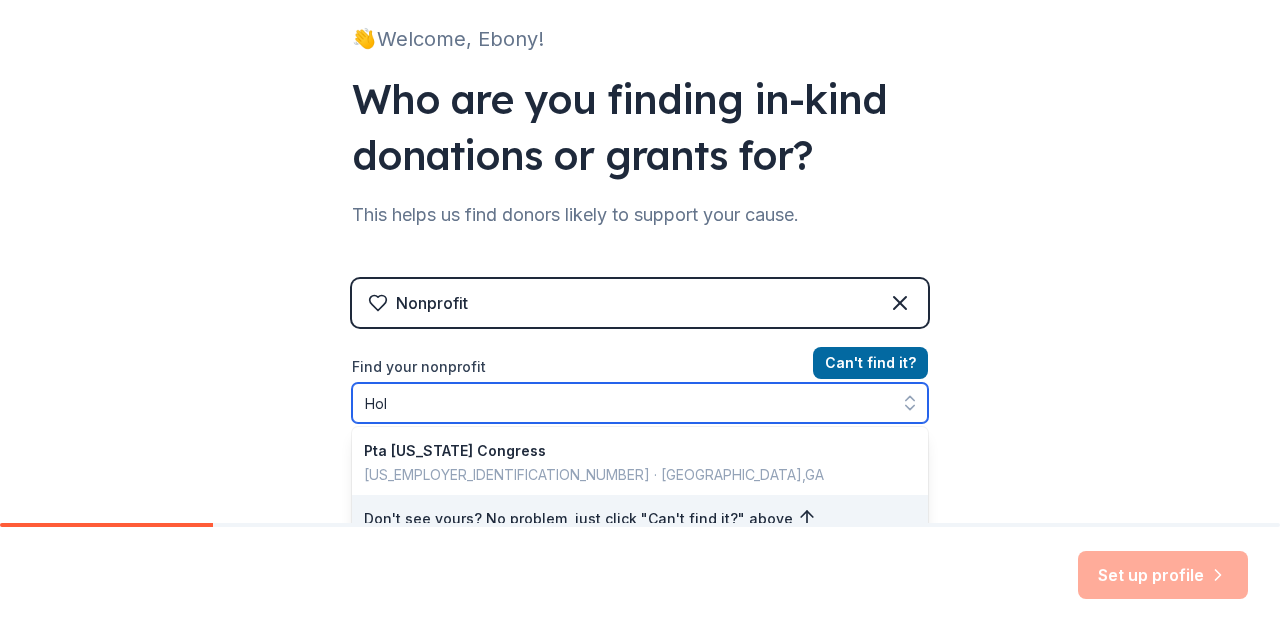 type on "Ho" 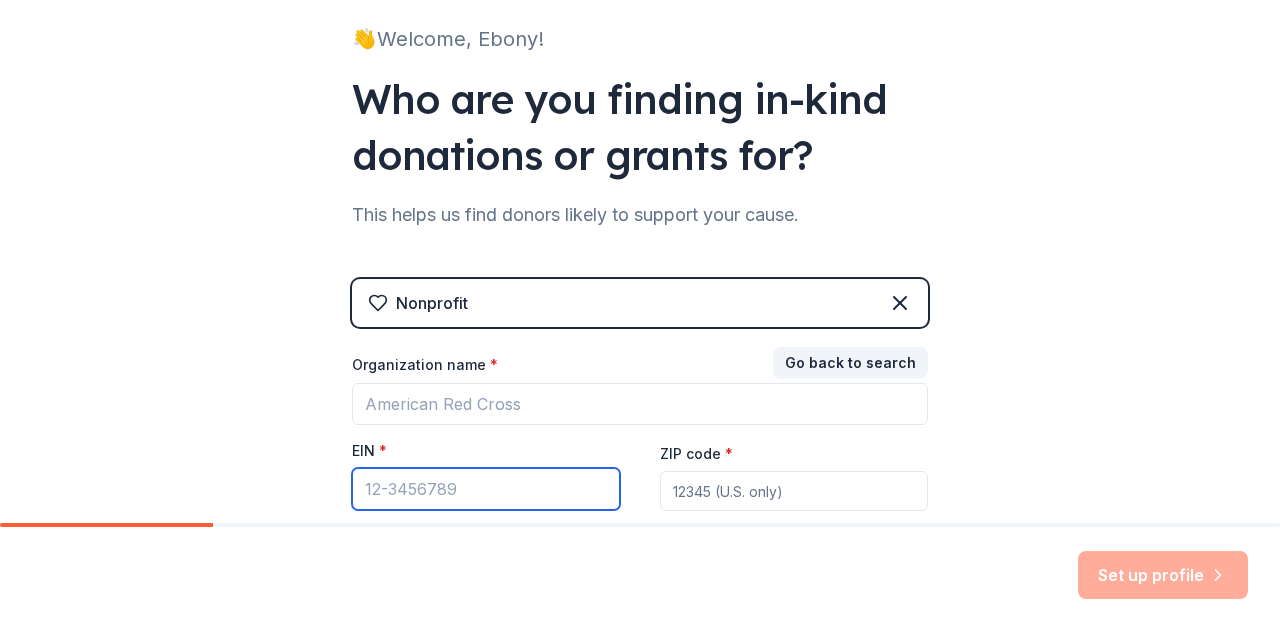 click on "EIN *" at bounding box center [486, 489] 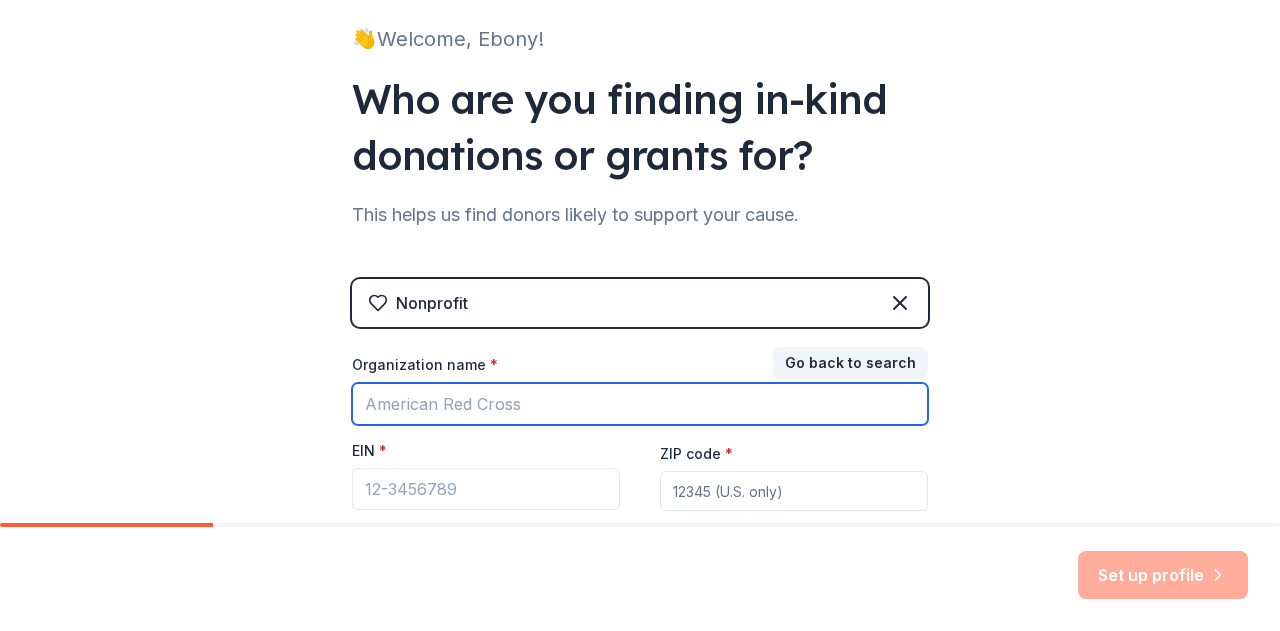 click on "Organization name *" at bounding box center [640, 404] 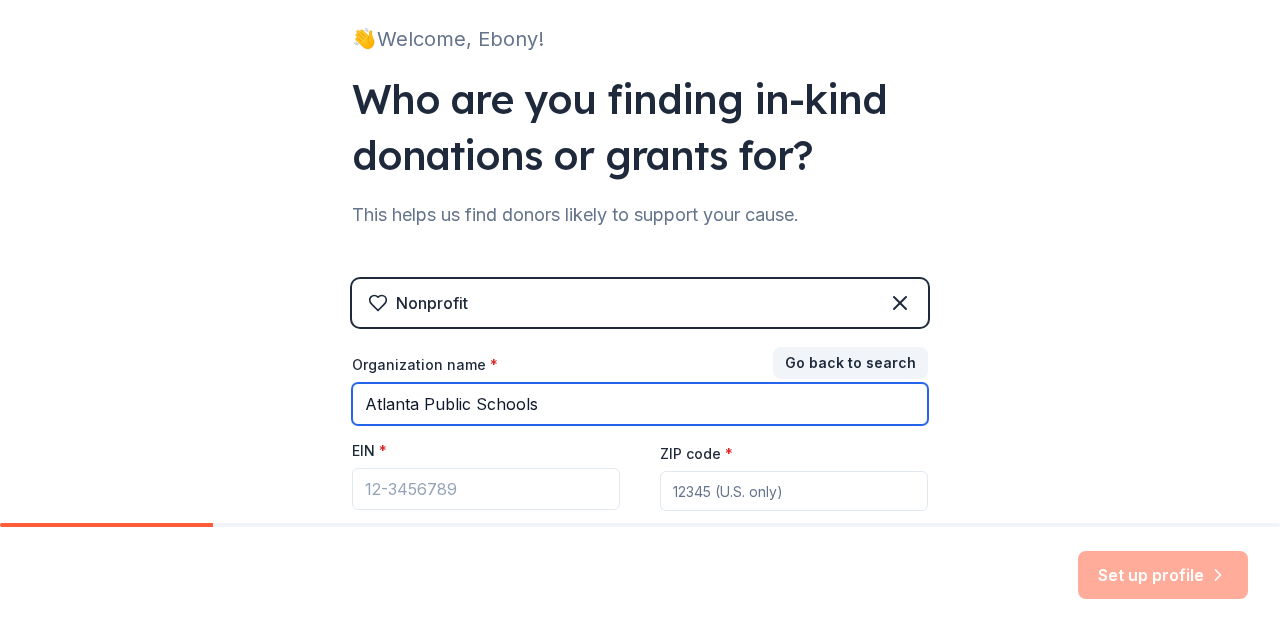 click on "Atlanta Public Schools" at bounding box center [640, 404] 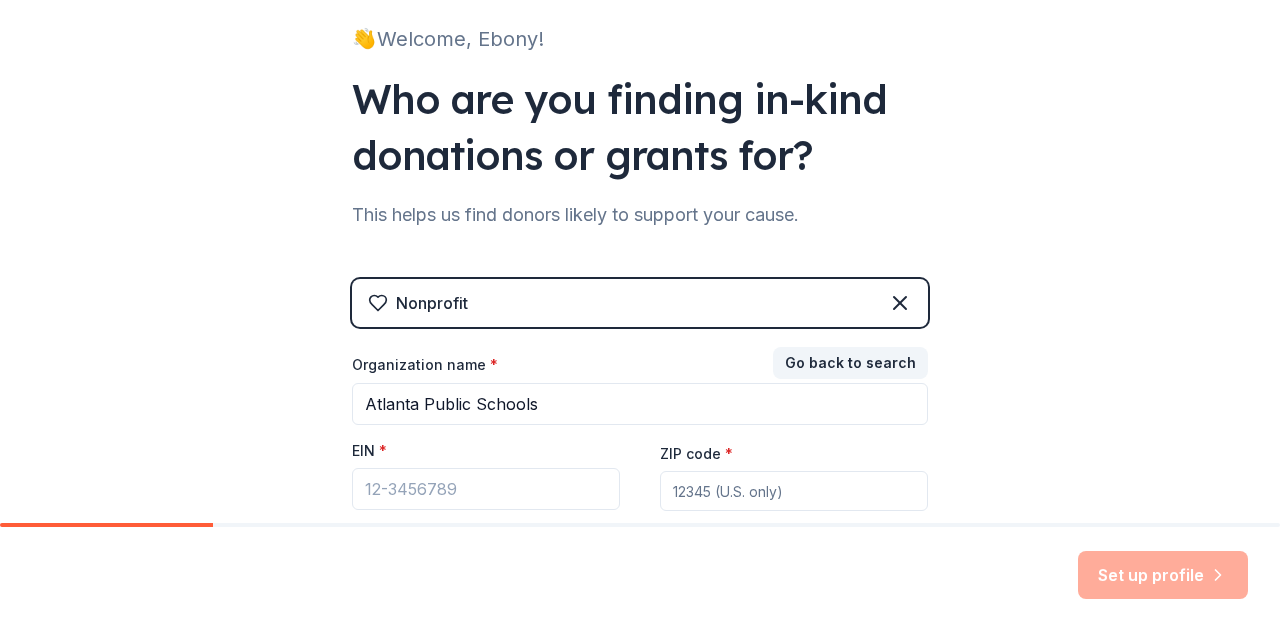 click on "Nonprofit" at bounding box center (640, 303) 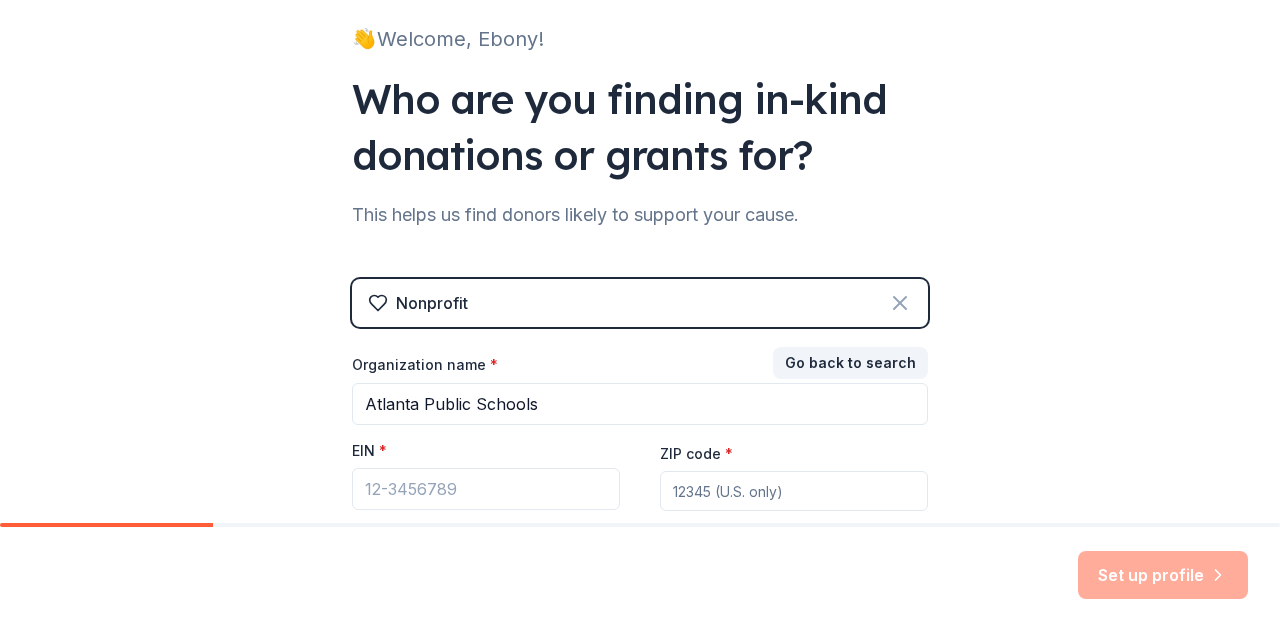 click 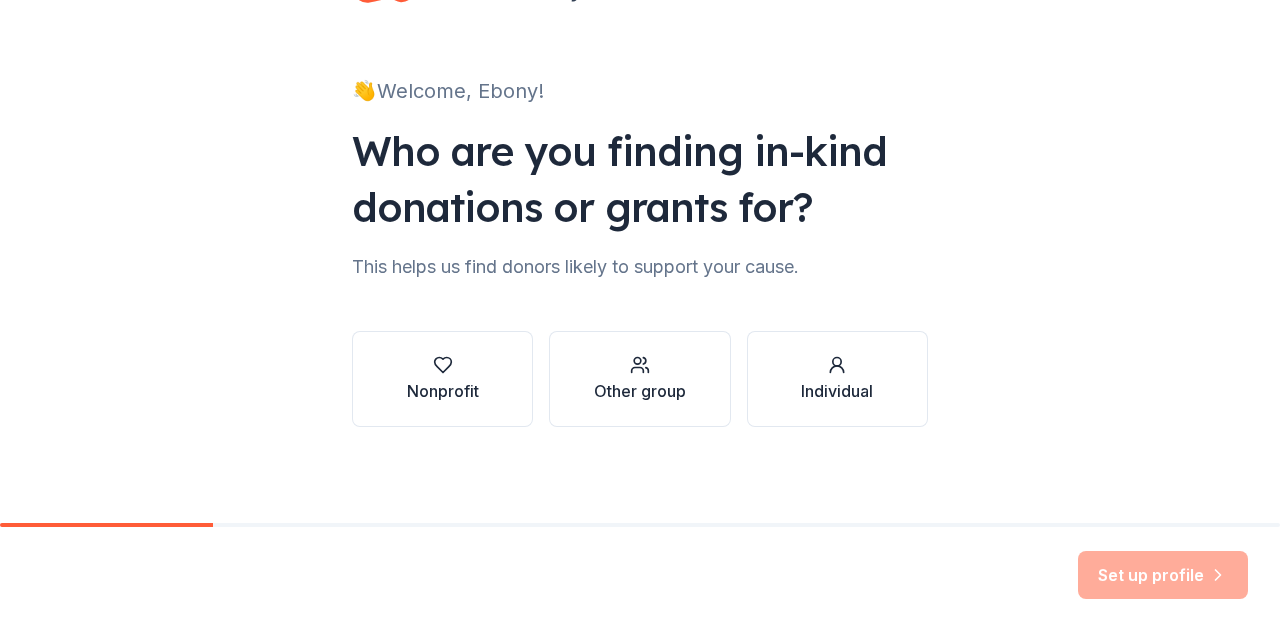 scroll, scrollTop: 84, scrollLeft: 0, axis: vertical 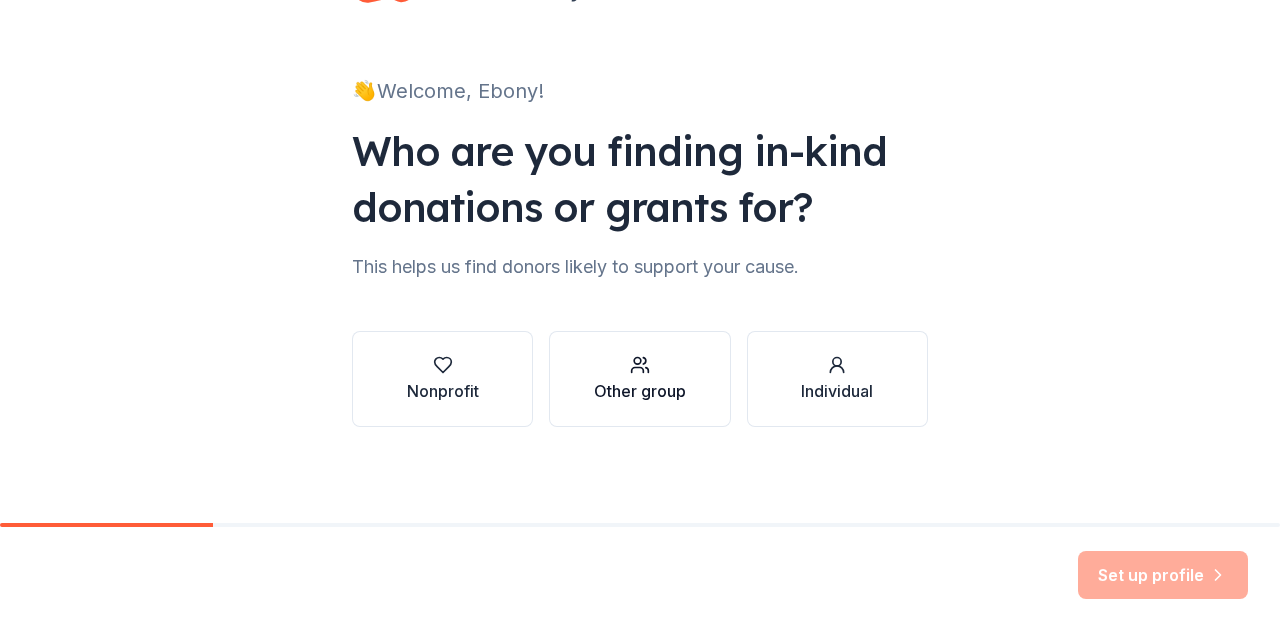 click at bounding box center (640, 365) 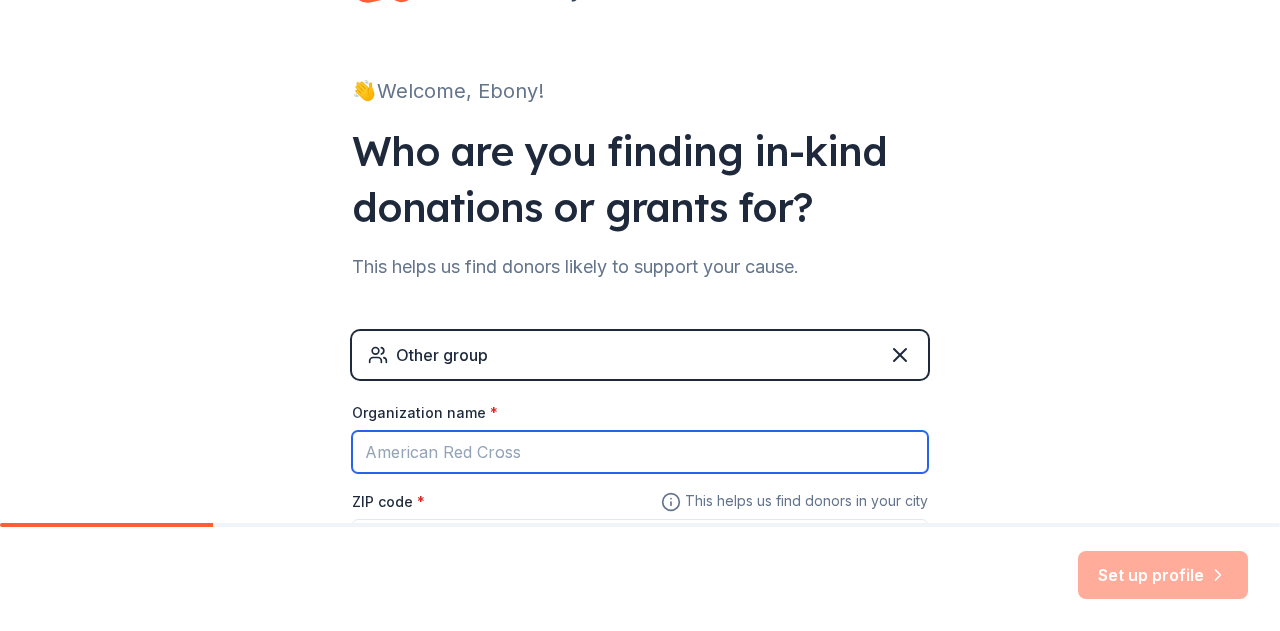 click on "Organization name *" at bounding box center (640, 452) 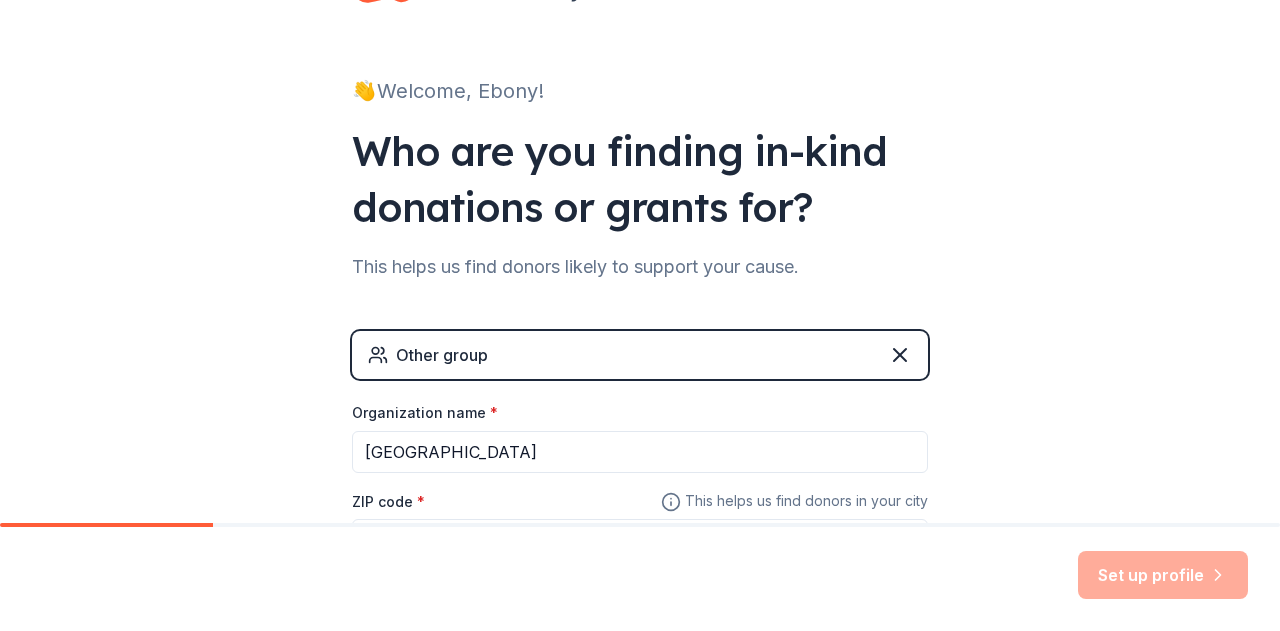 click on "👋  Welcome, Ebony! Who are you finding in-kind donations or grants for? This helps us find donors likely to support your cause. Other group Organization name * Atlanta ZIP code * This helps us find donors in your city" at bounding box center (640, 305) 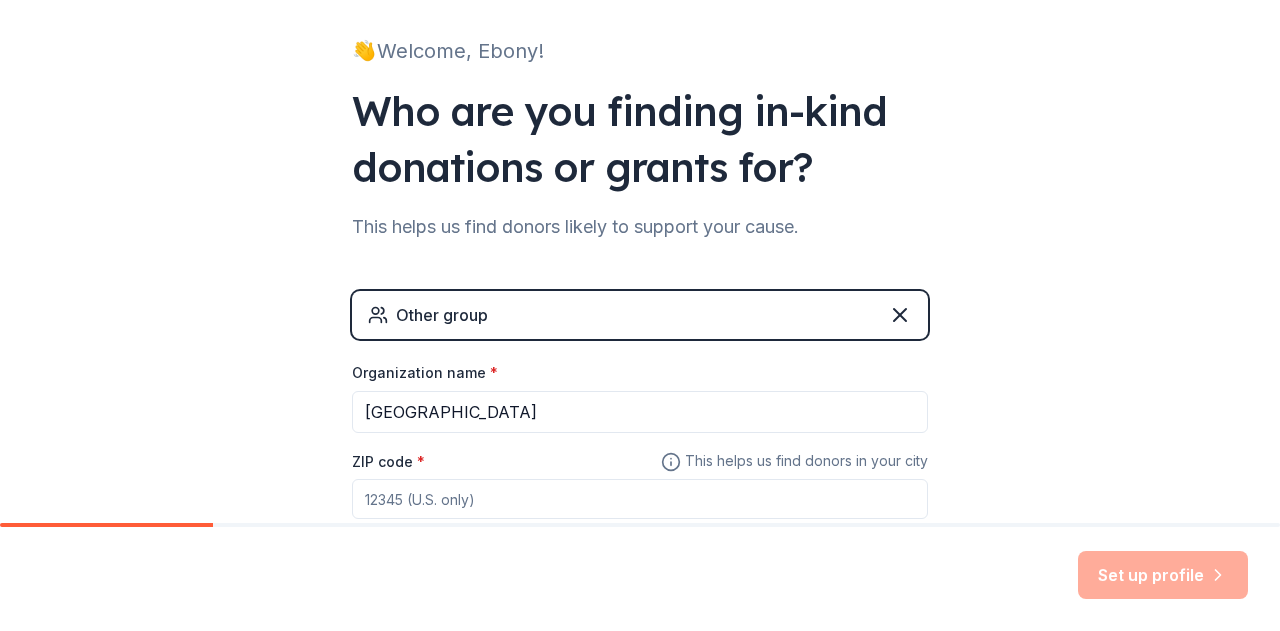 scroll, scrollTop: 164, scrollLeft: 0, axis: vertical 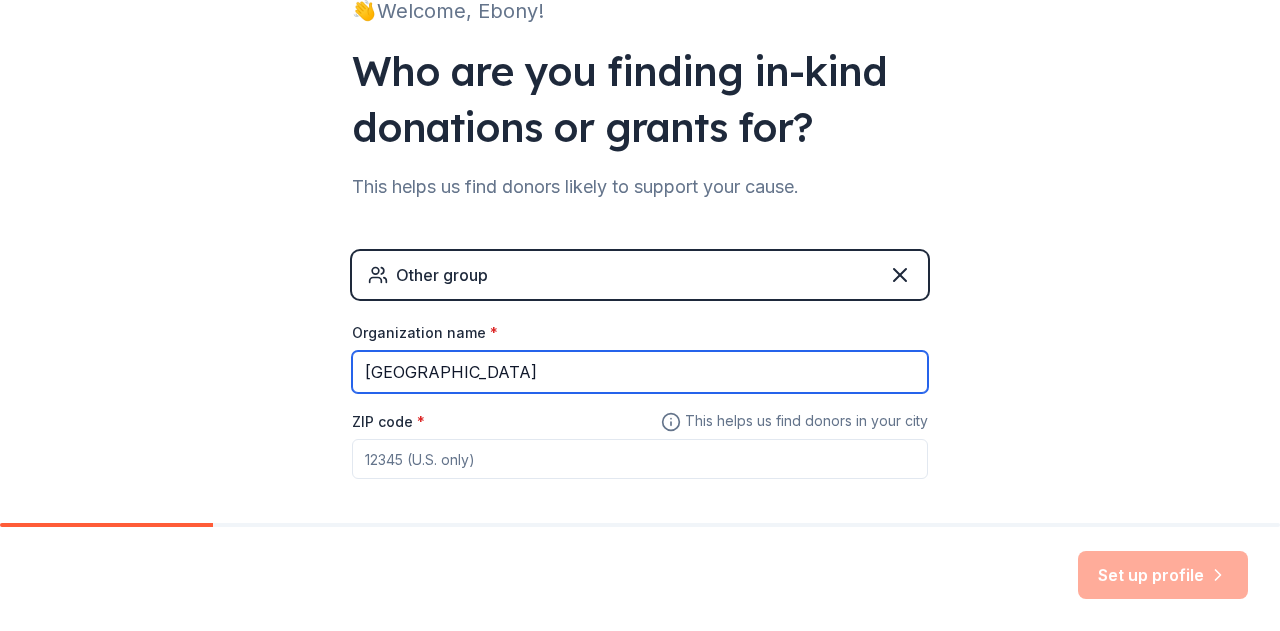 click on "Atlanta" at bounding box center (640, 372) 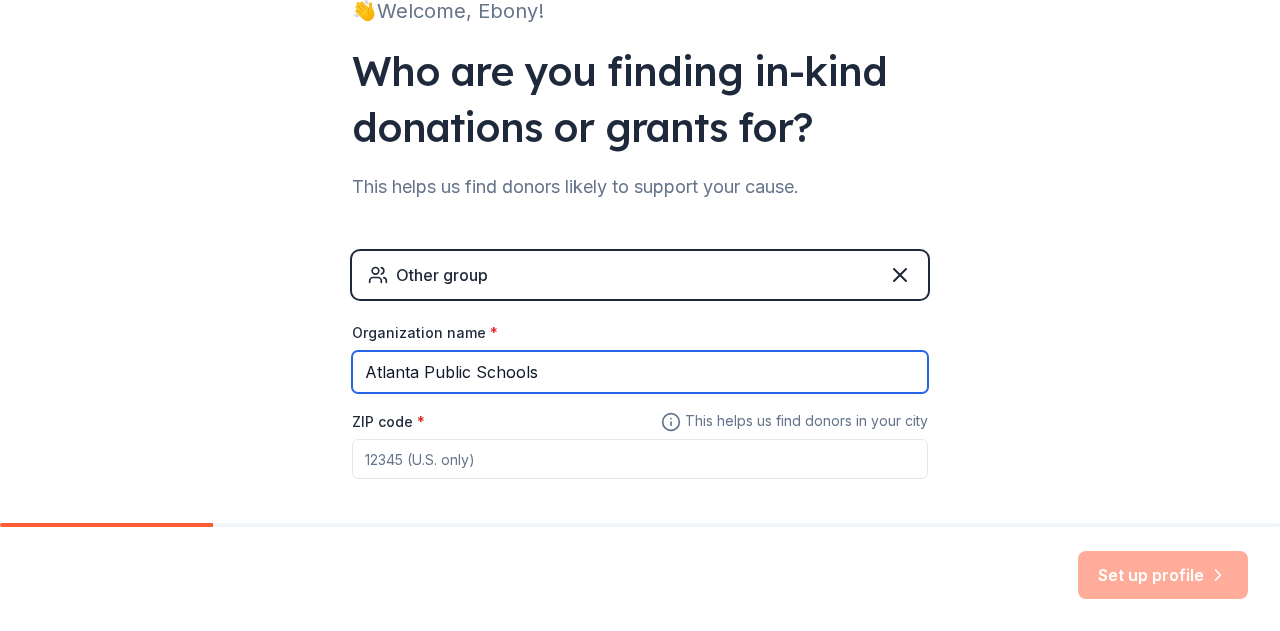 type on "Atlanta Public Schools" 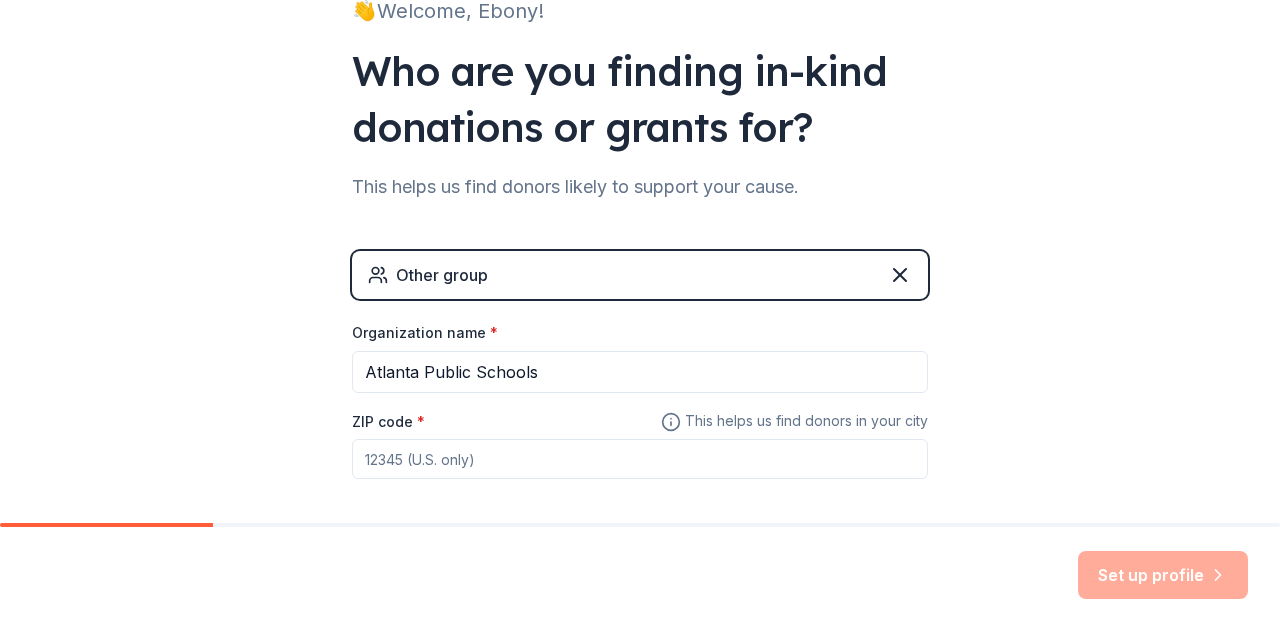 click on "ZIP code *" at bounding box center [640, 459] 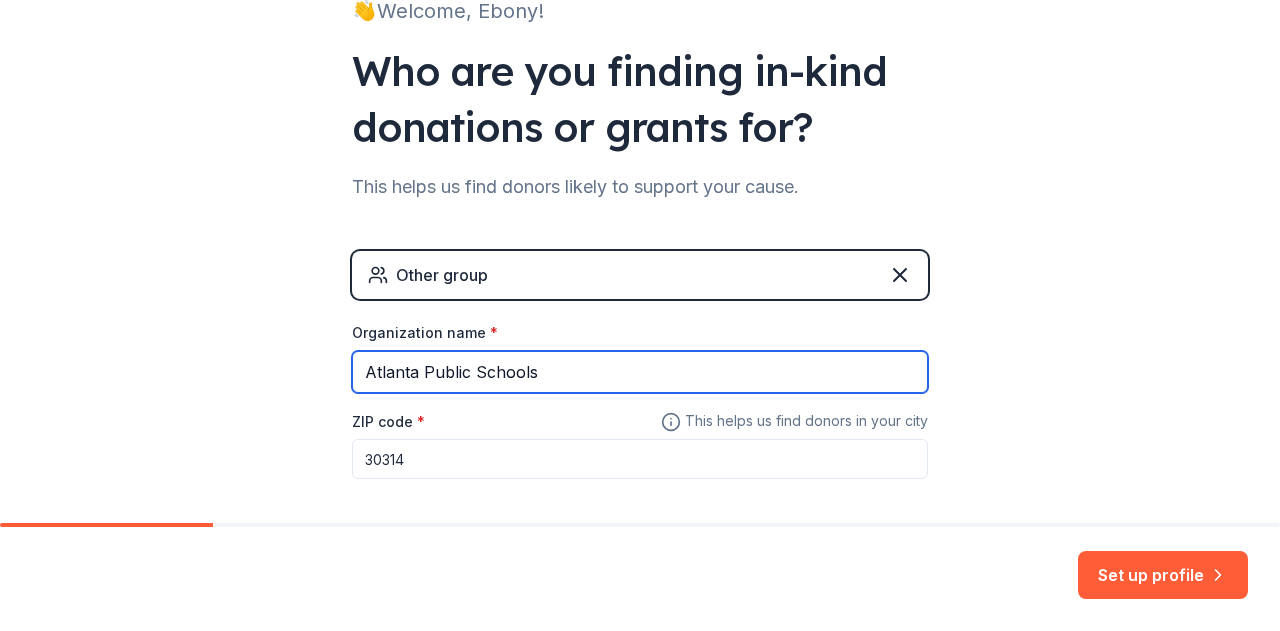 click on "Atlanta Public Schools" at bounding box center [640, 372] 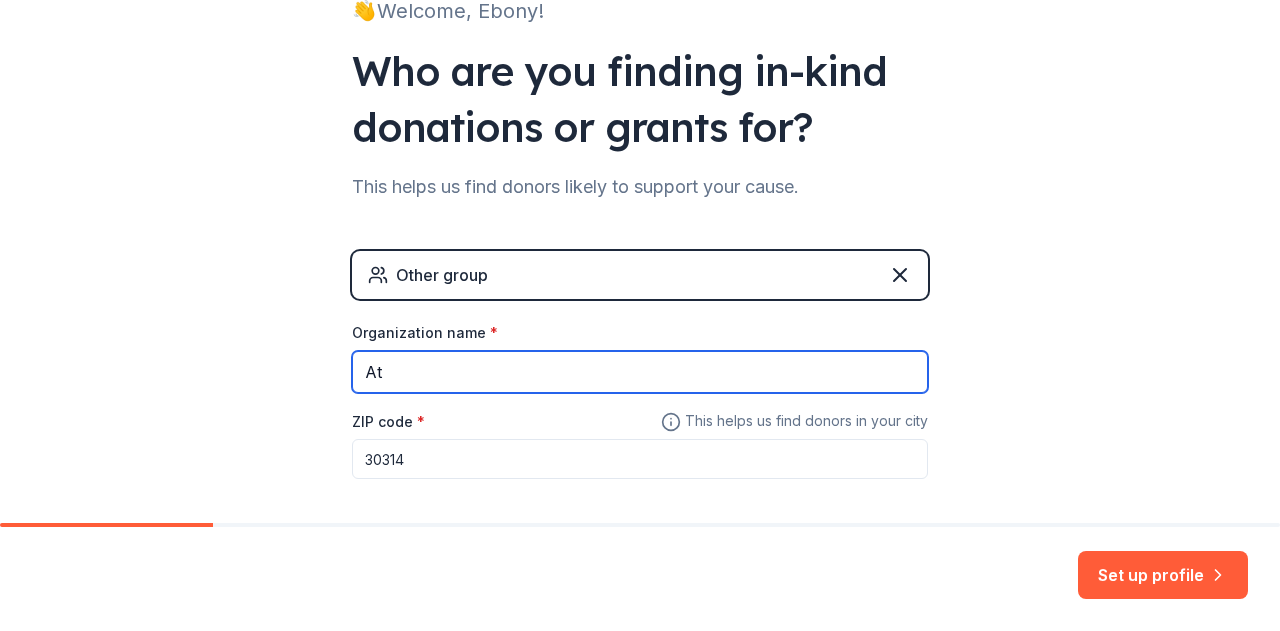 type on "A" 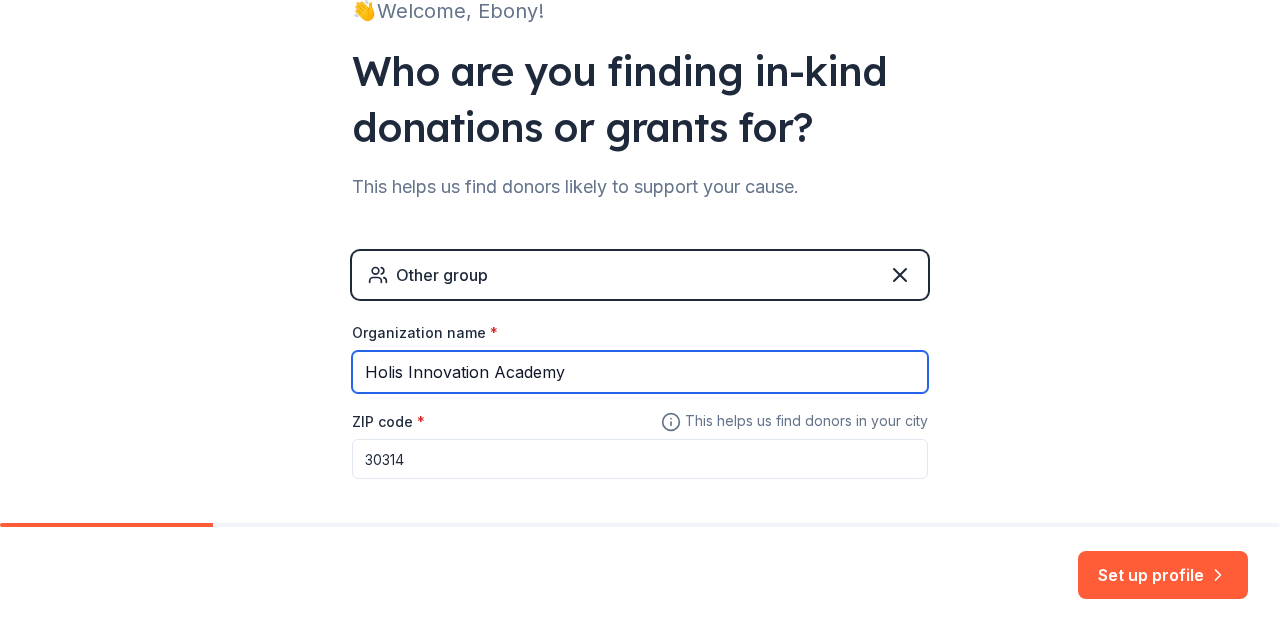 click on "Holis Innovation Academy" at bounding box center (640, 372) 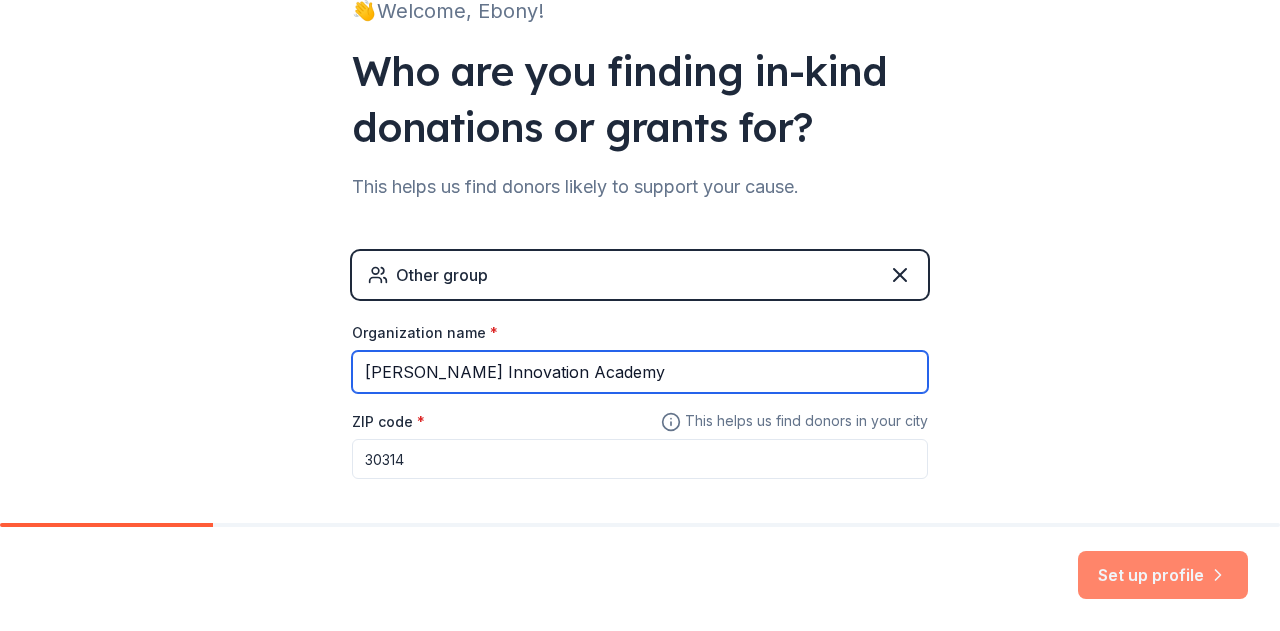 type on "Hollis Innovation Academy" 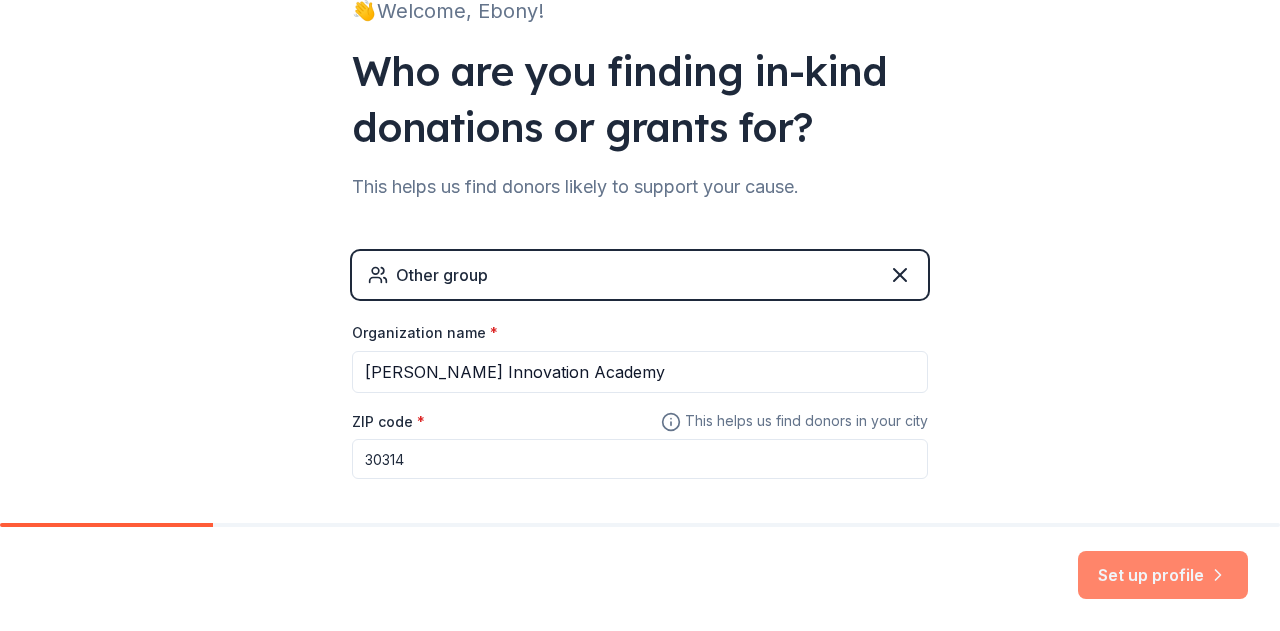 click on "Set up profile" at bounding box center [1163, 575] 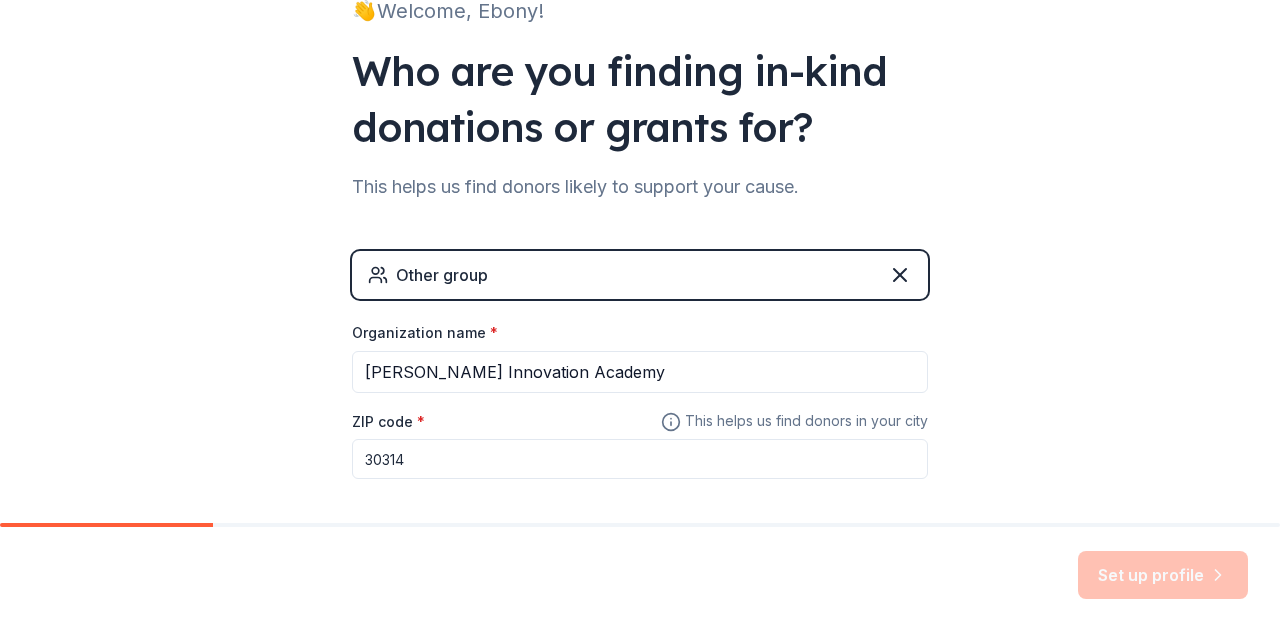 click on "Set up profile" at bounding box center [1163, 575] 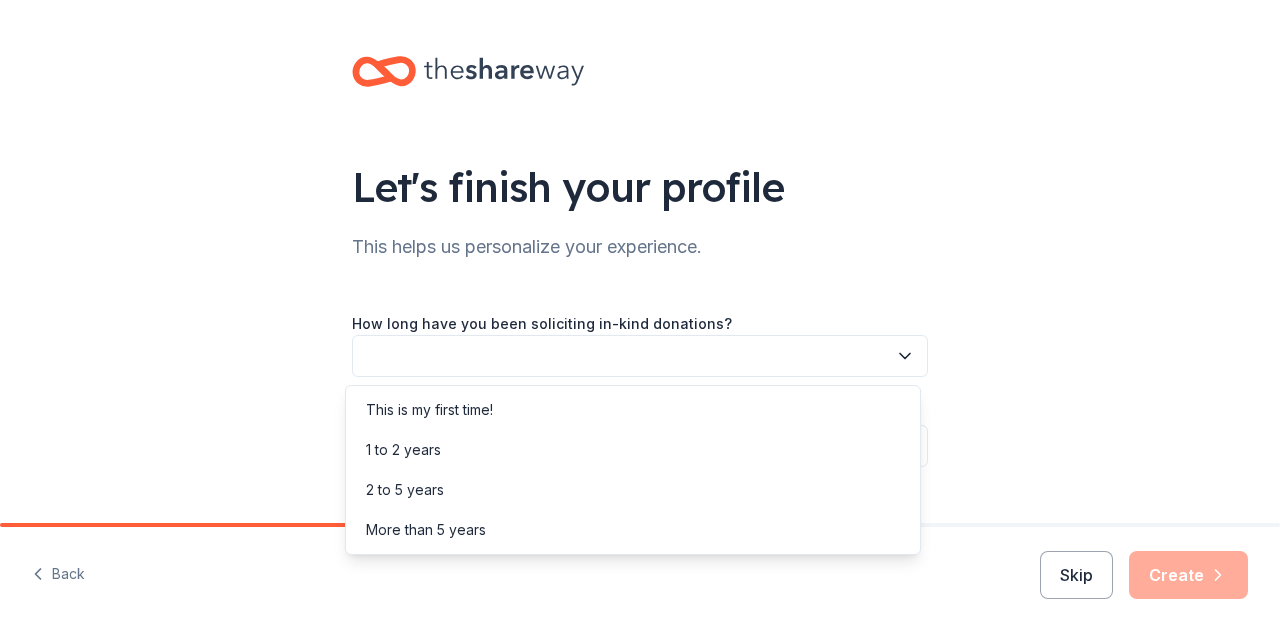 click at bounding box center [640, 356] 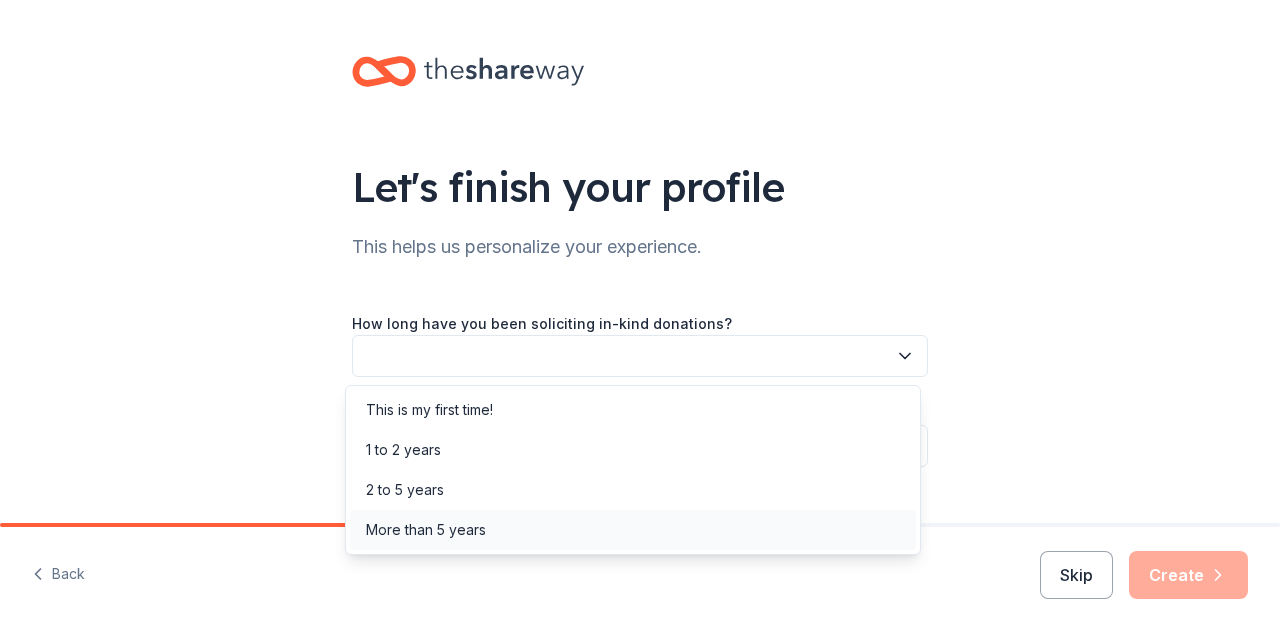 click on "More than 5 years" at bounding box center (633, 530) 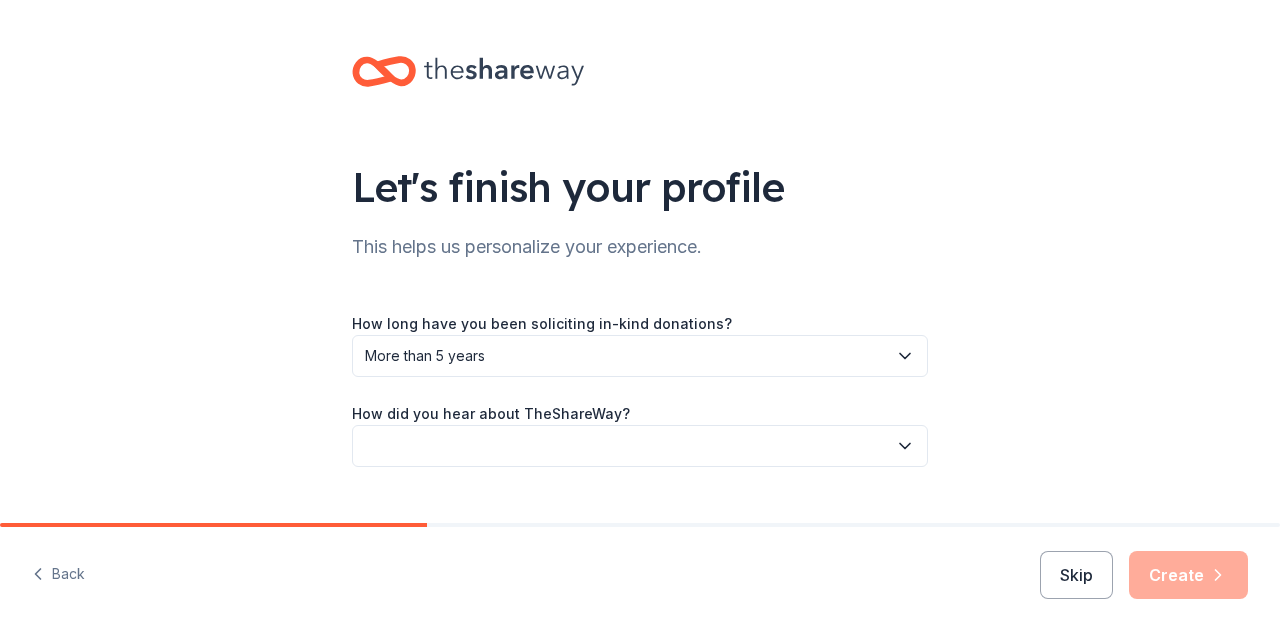 click at bounding box center [640, 446] 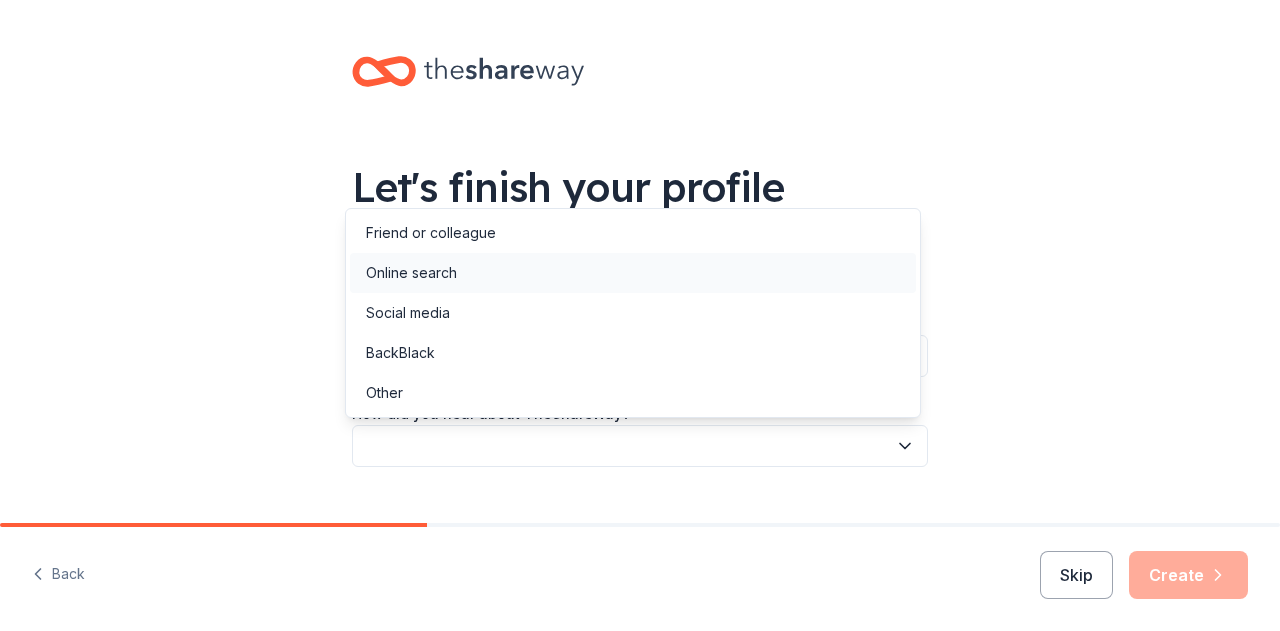 click on "Online search" at bounding box center (633, 273) 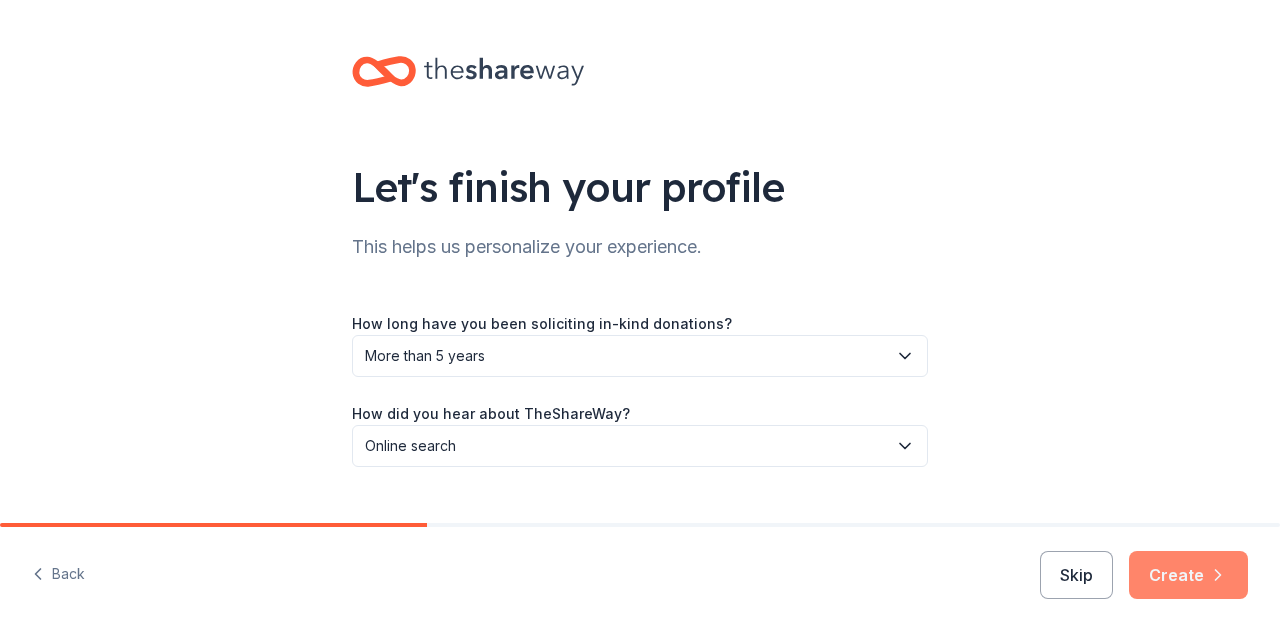 click on "Create" at bounding box center [1188, 575] 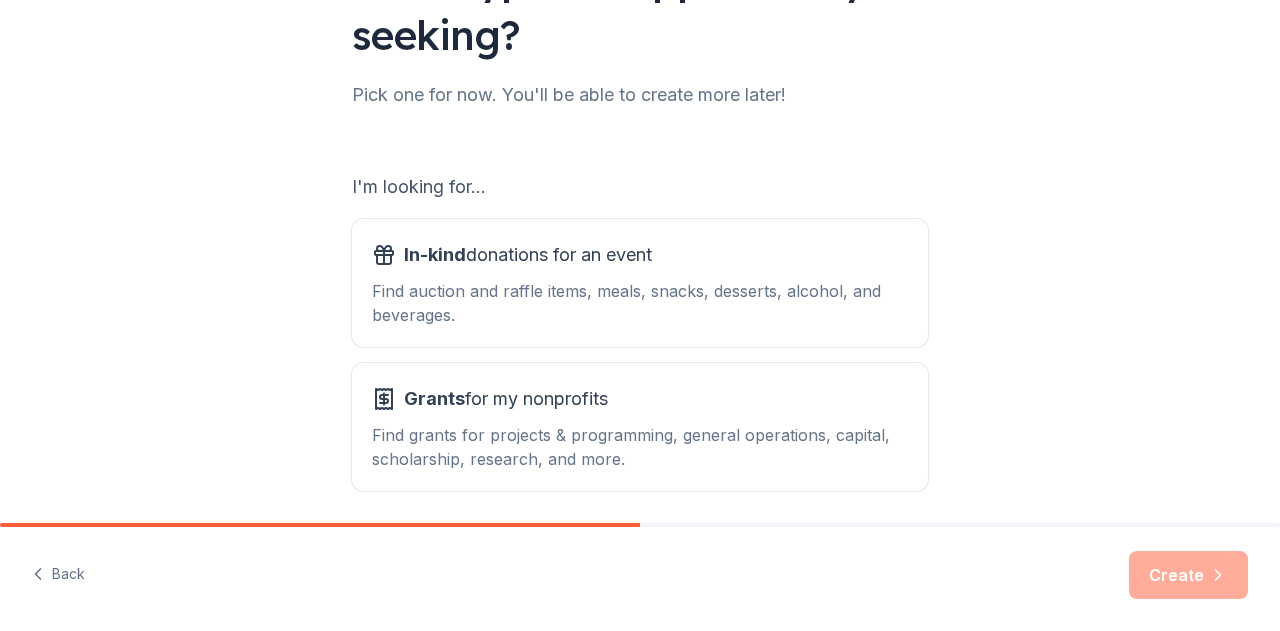 scroll, scrollTop: 284, scrollLeft: 0, axis: vertical 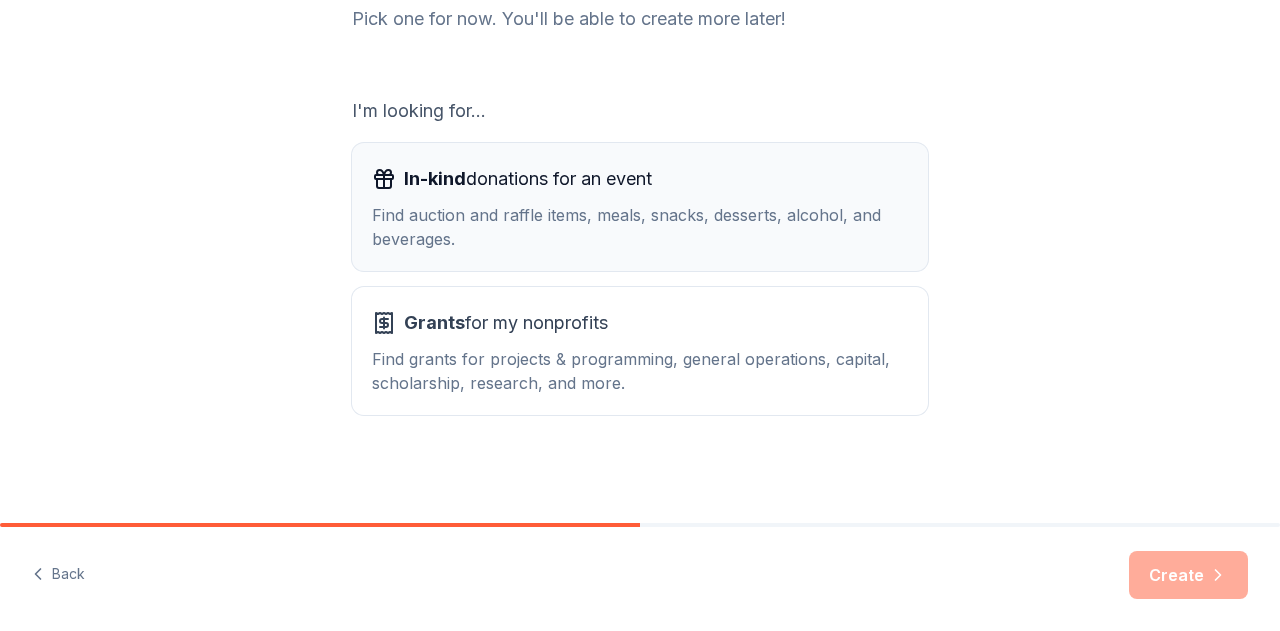 click on "Find auction and raffle items, meals, snacks, desserts, alcohol, and beverages." at bounding box center [640, 227] 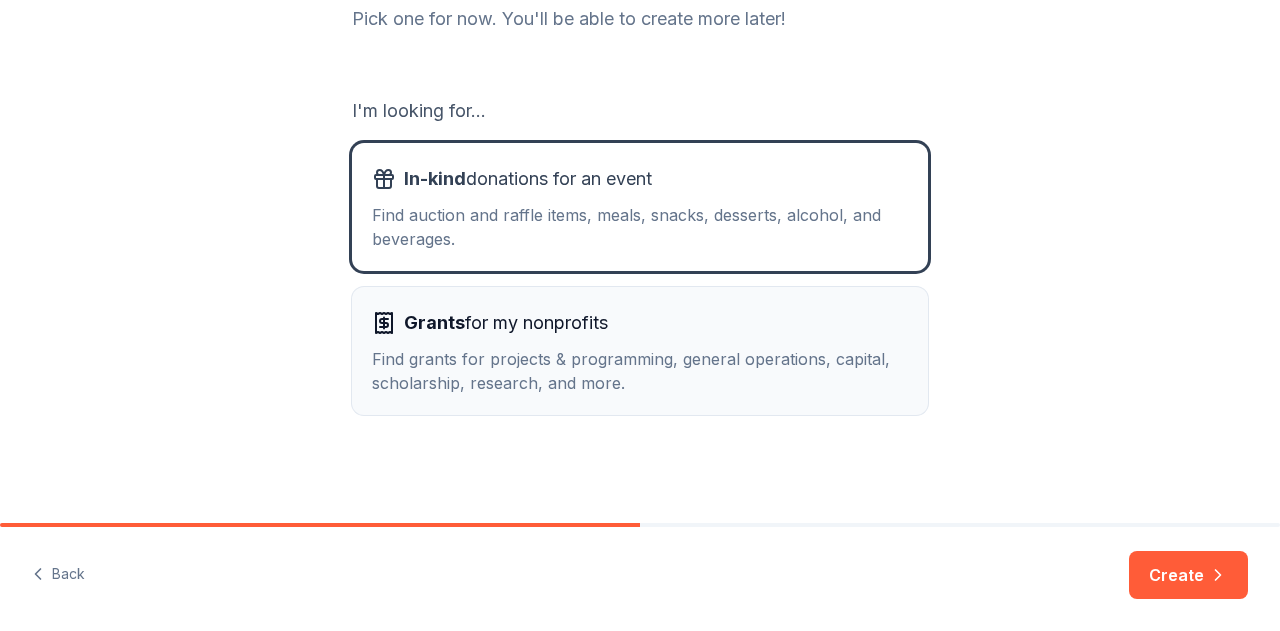 click on "Grants  for my nonprofits" at bounding box center (640, 323) 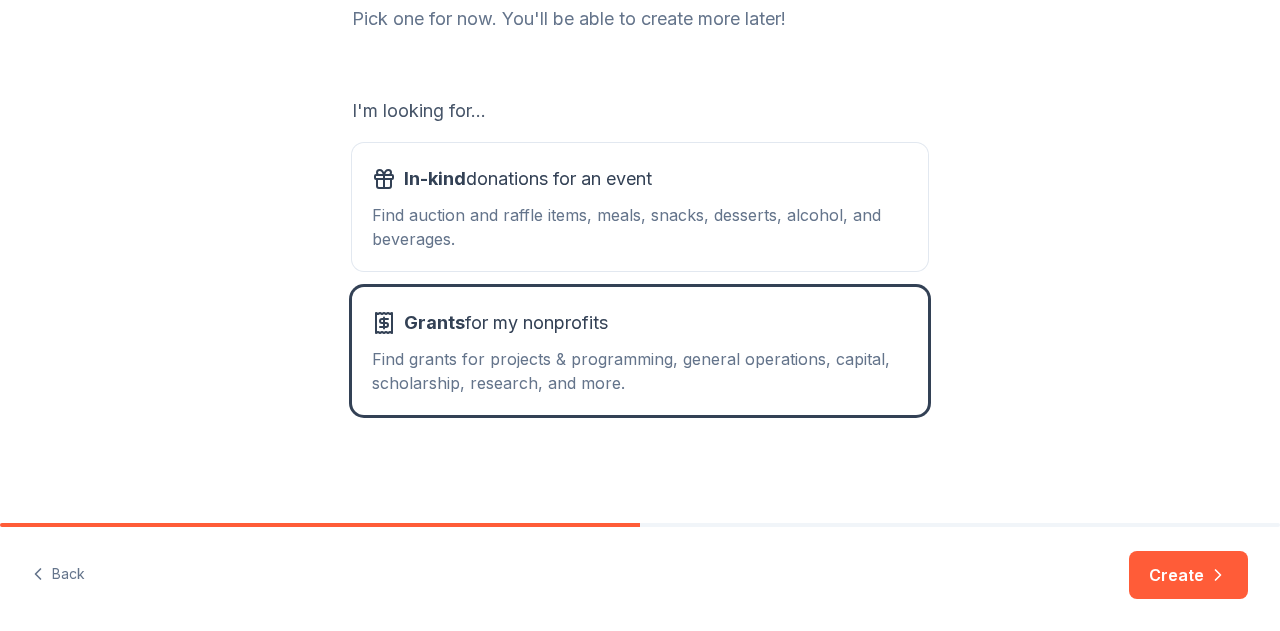 click on "What type of support are you seeking? Pick one for now. You'll be able to create more later! I'm looking for...   In-kind  donations for an event Find auction and raffle items, meals, snacks, desserts, alcohol, and beverages.   Grants  for my nonprofits Find grants for projects & programming, general operations, capital, scholarship, research, and more." at bounding box center [640, 119] 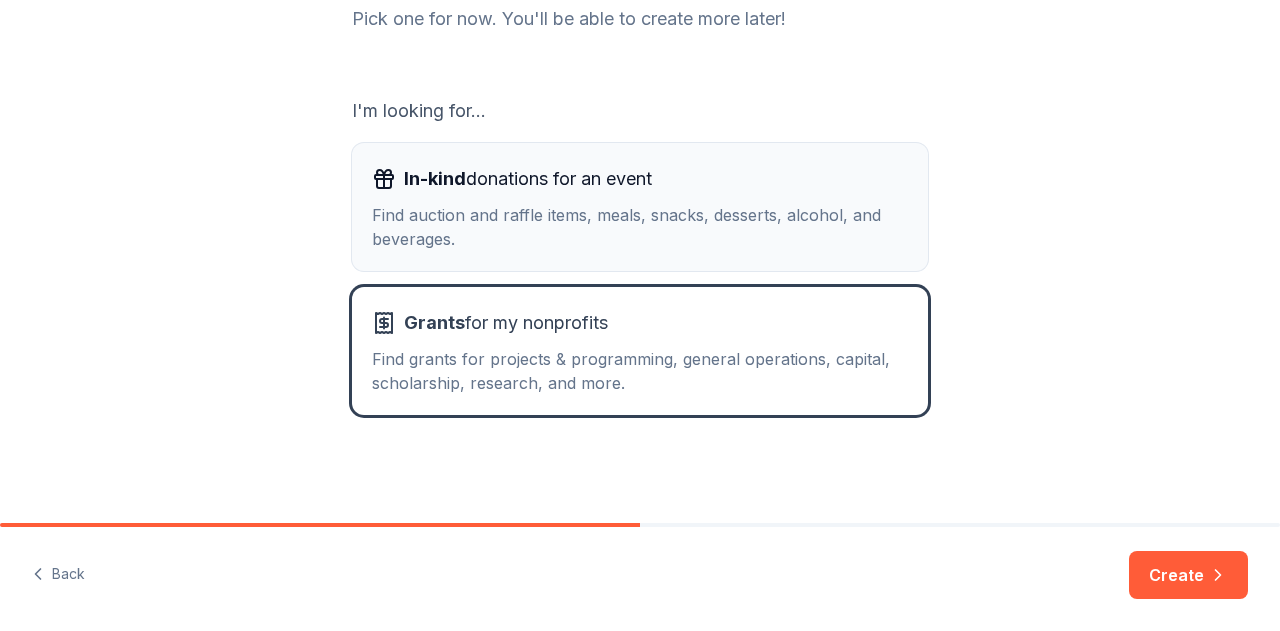 click on "Find auction and raffle items, meals, snacks, desserts, alcohol, and beverages." at bounding box center (640, 227) 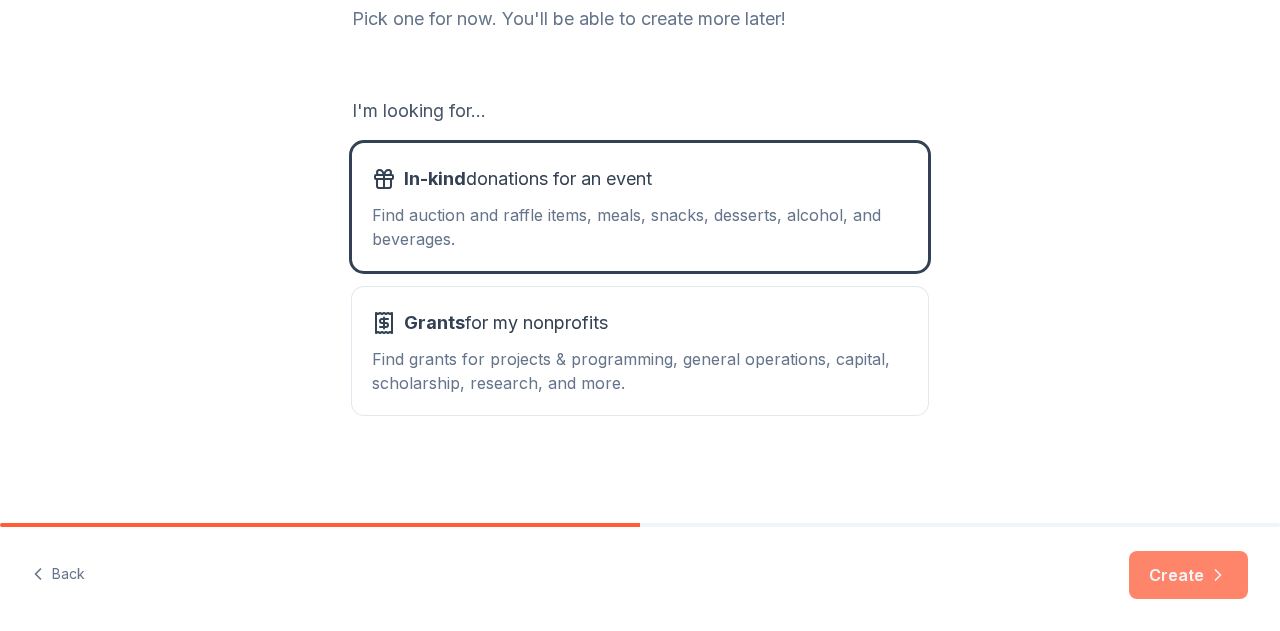 click on "Create" at bounding box center (1188, 575) 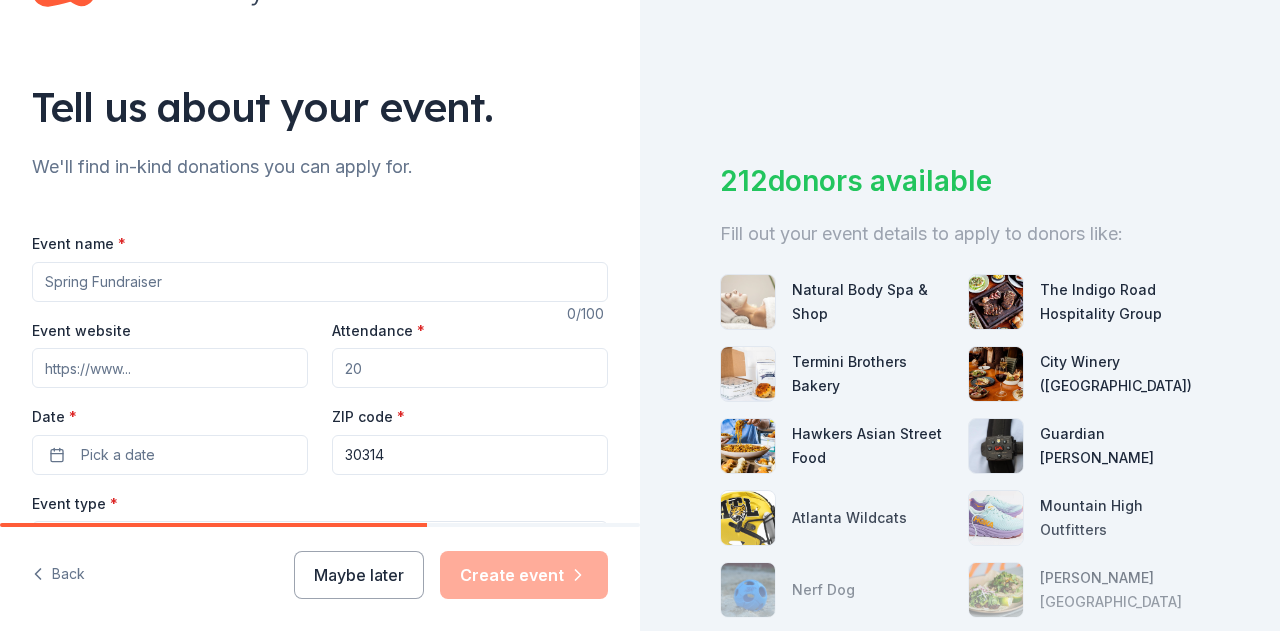 scroll, scrollTop: 0, scrollLeft: 0, axis: both 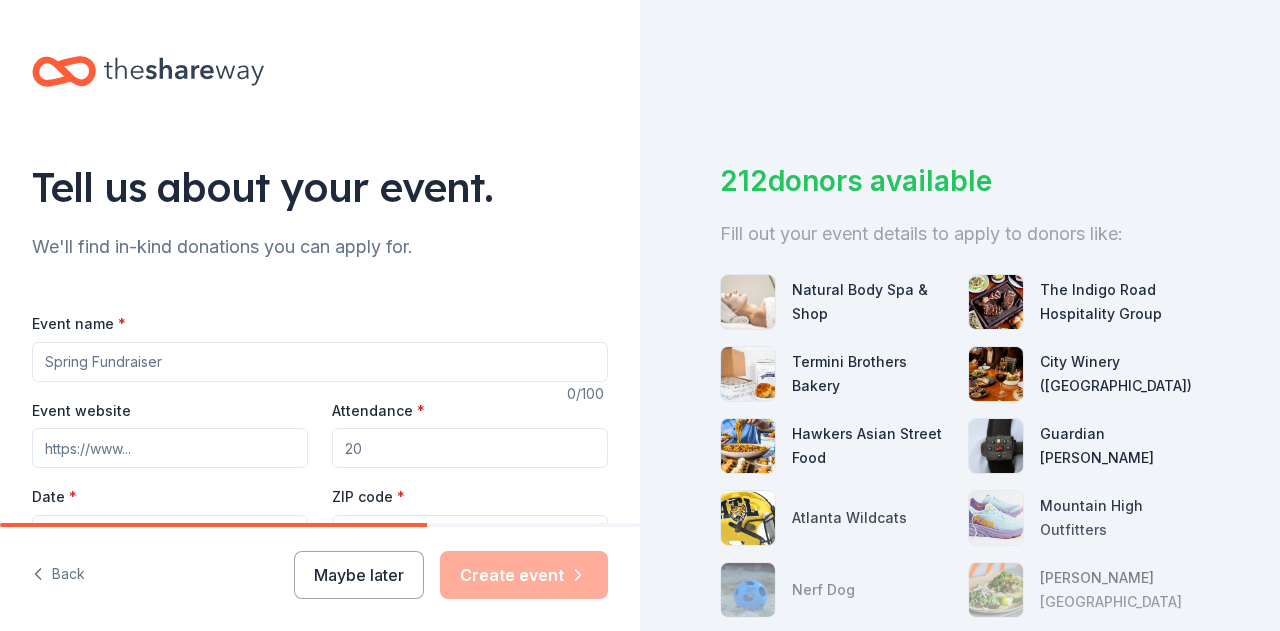 click on "Event name *" at bounding box center (320, 362) 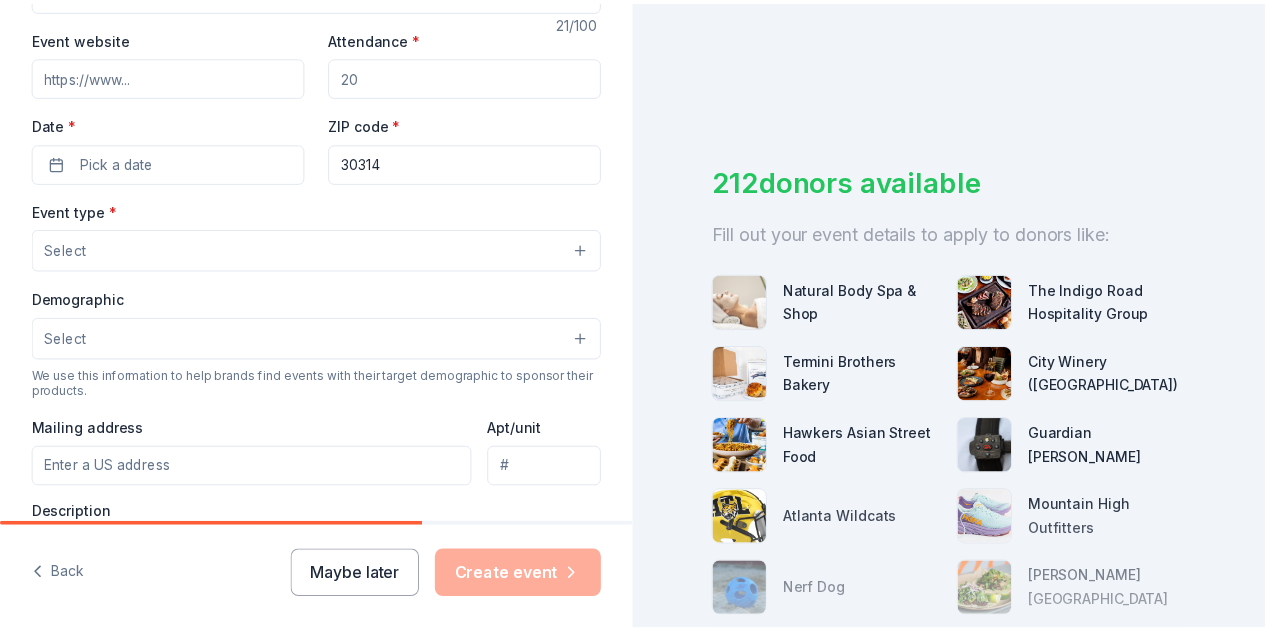 scroll, scrollTop: 533, scrollLeft: 0, axis: vertical 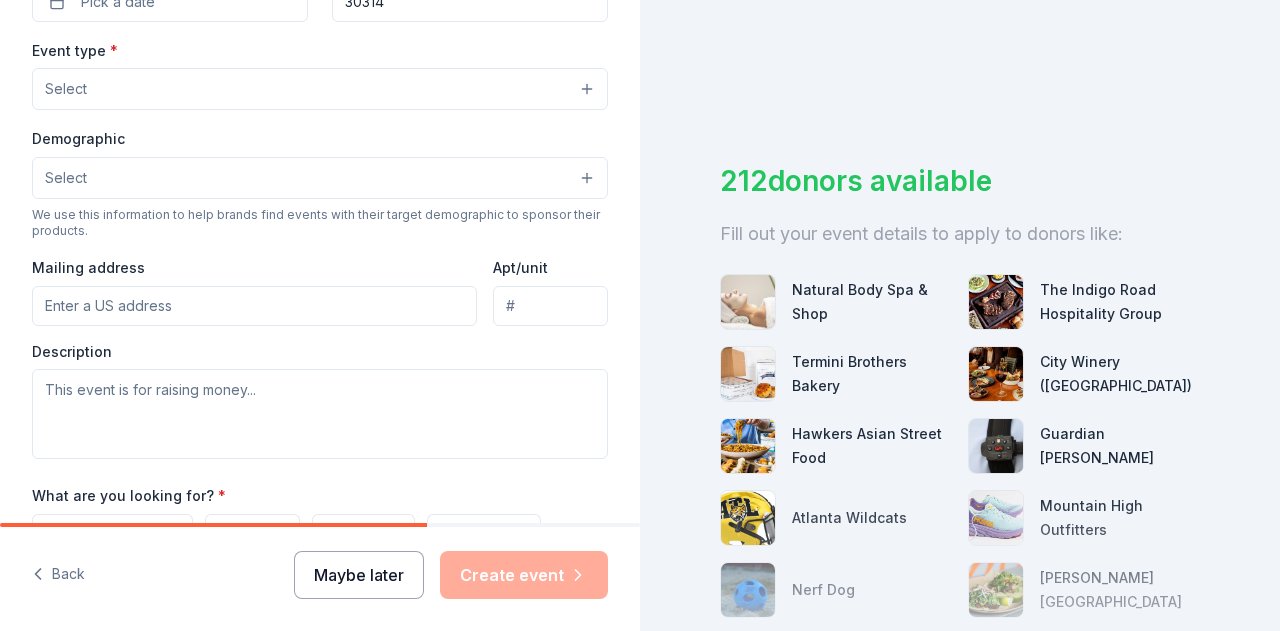 type on "Attendance Incentives" 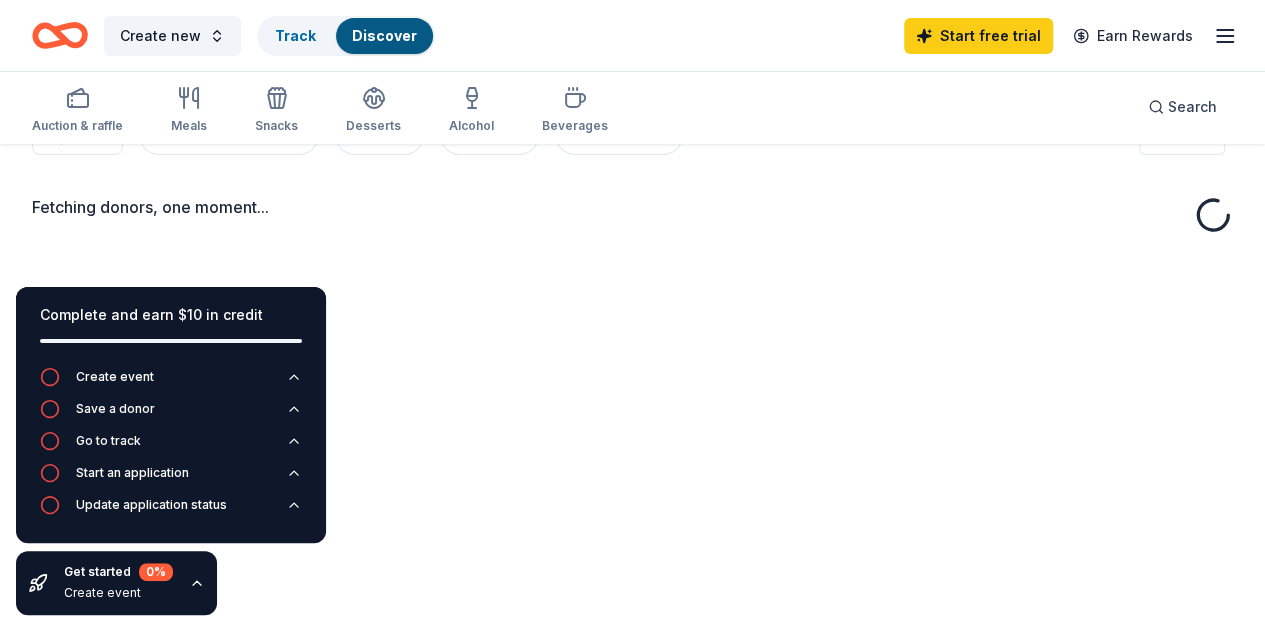 scroll, scrollTop: 35, scrollLeft: 0, axis: vertical 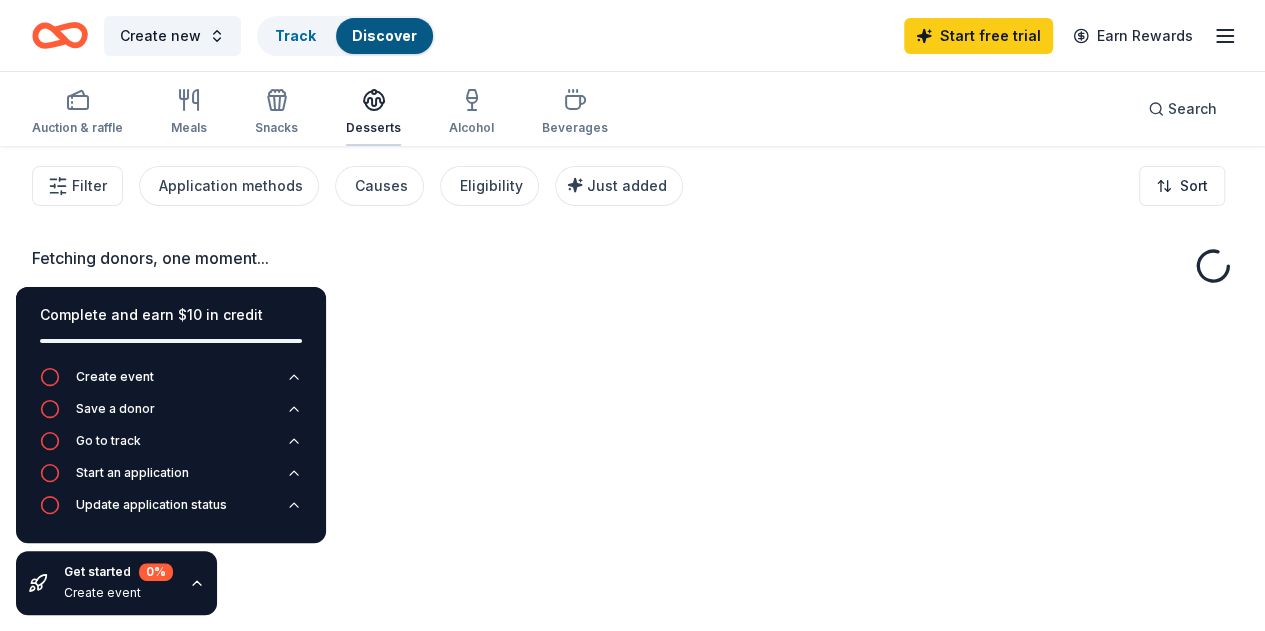click on "Desserts" at bounding box center (373, 112) 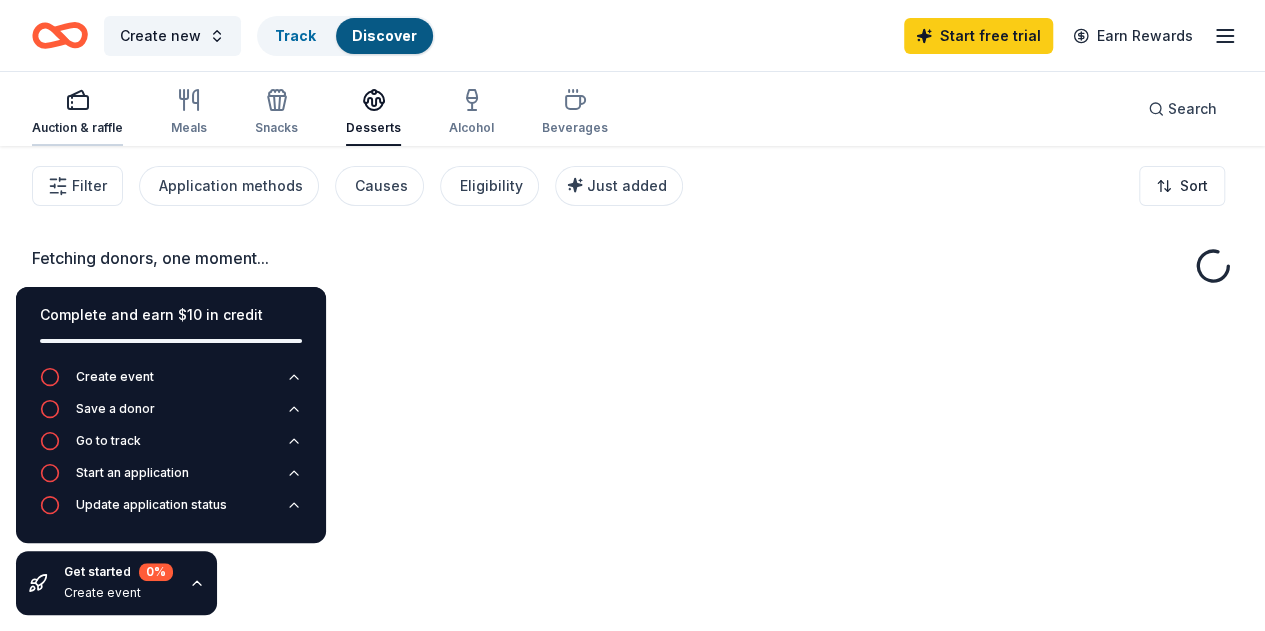click 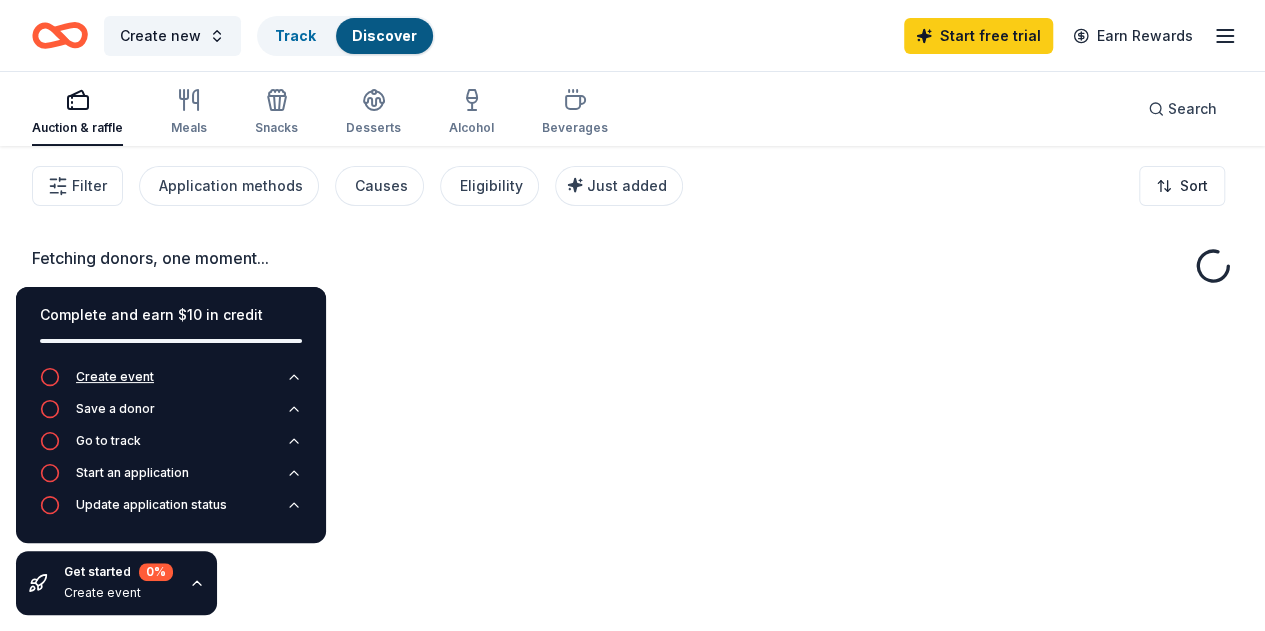 click 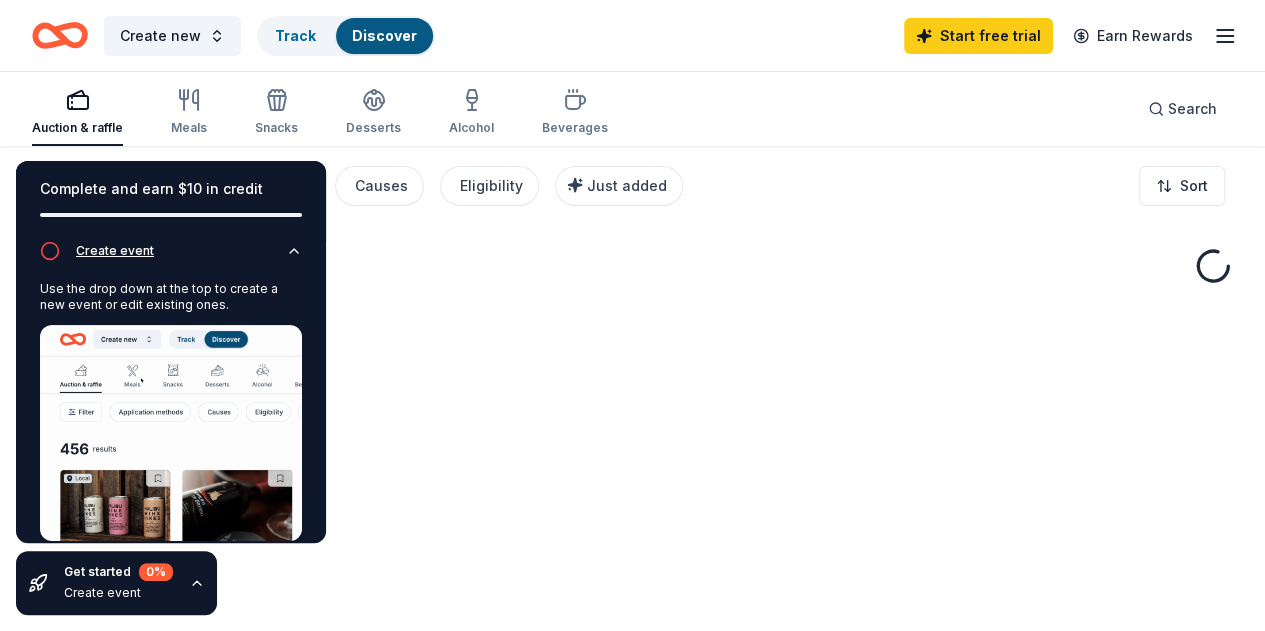 click 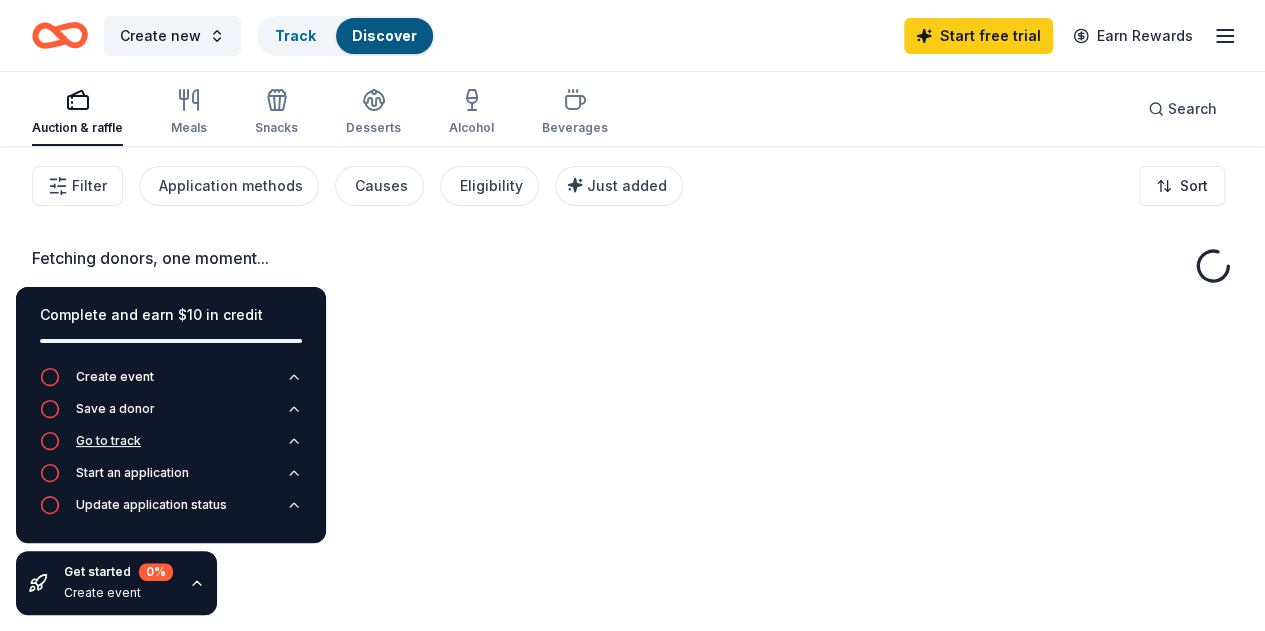 click 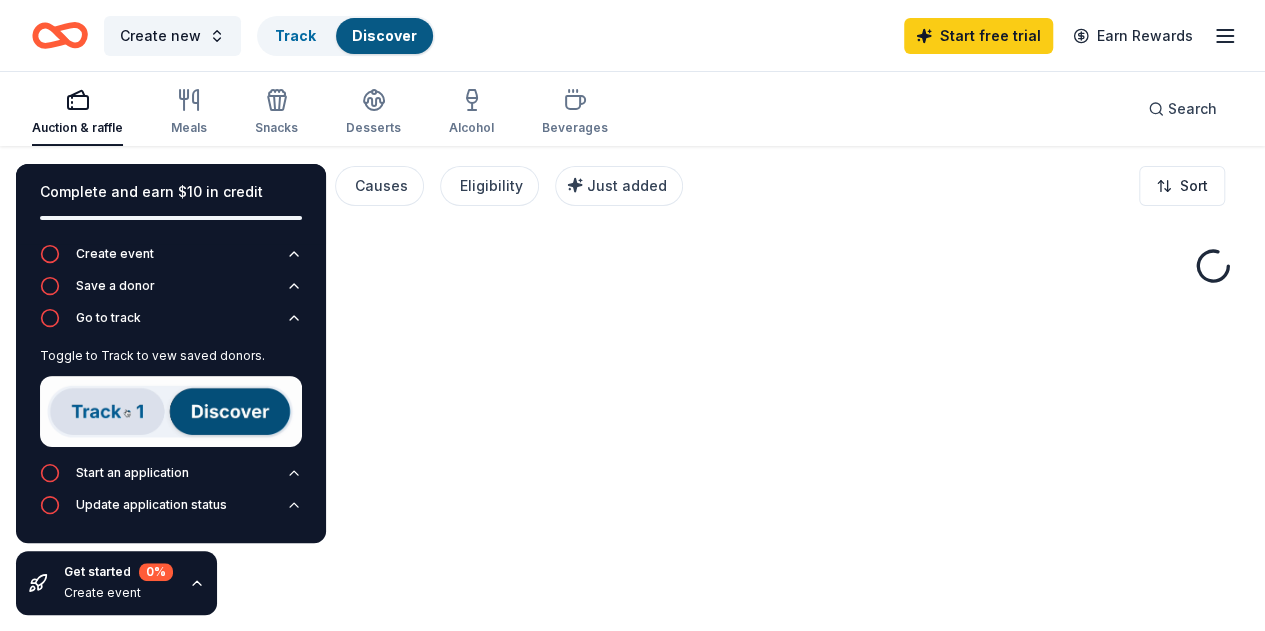 click on "Complete and earn $10 in credit" at bounding box center (171, 204) 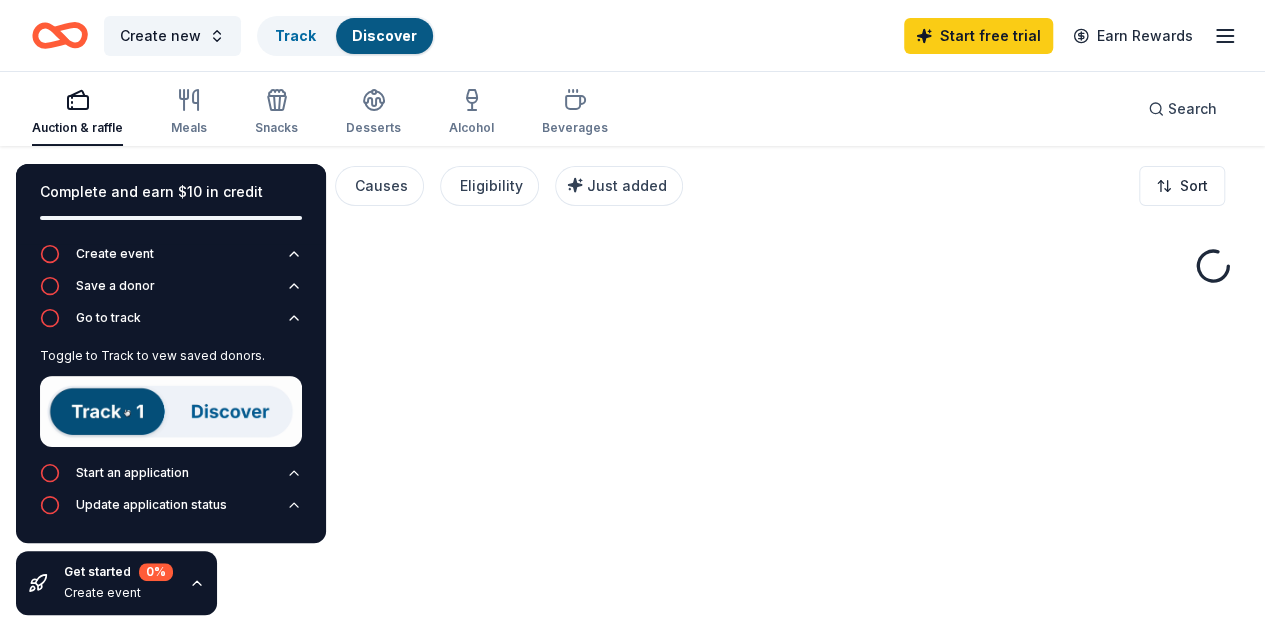 click on "Fetching donors, one moment..." at bounding box center (632, 270) 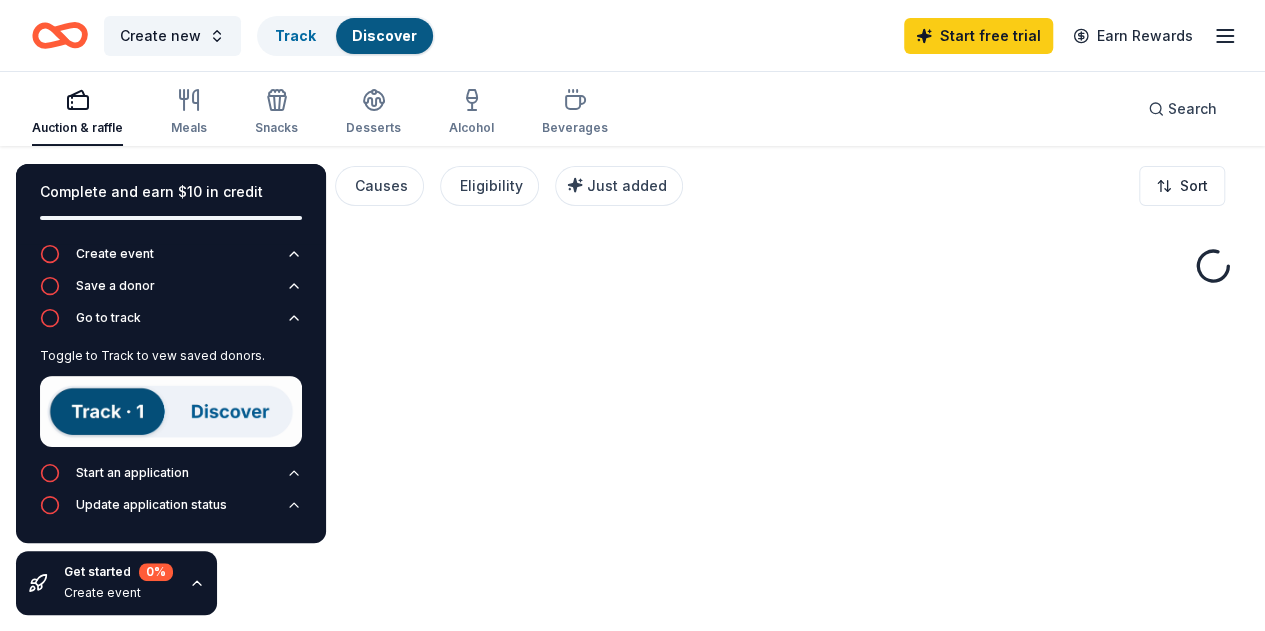 click 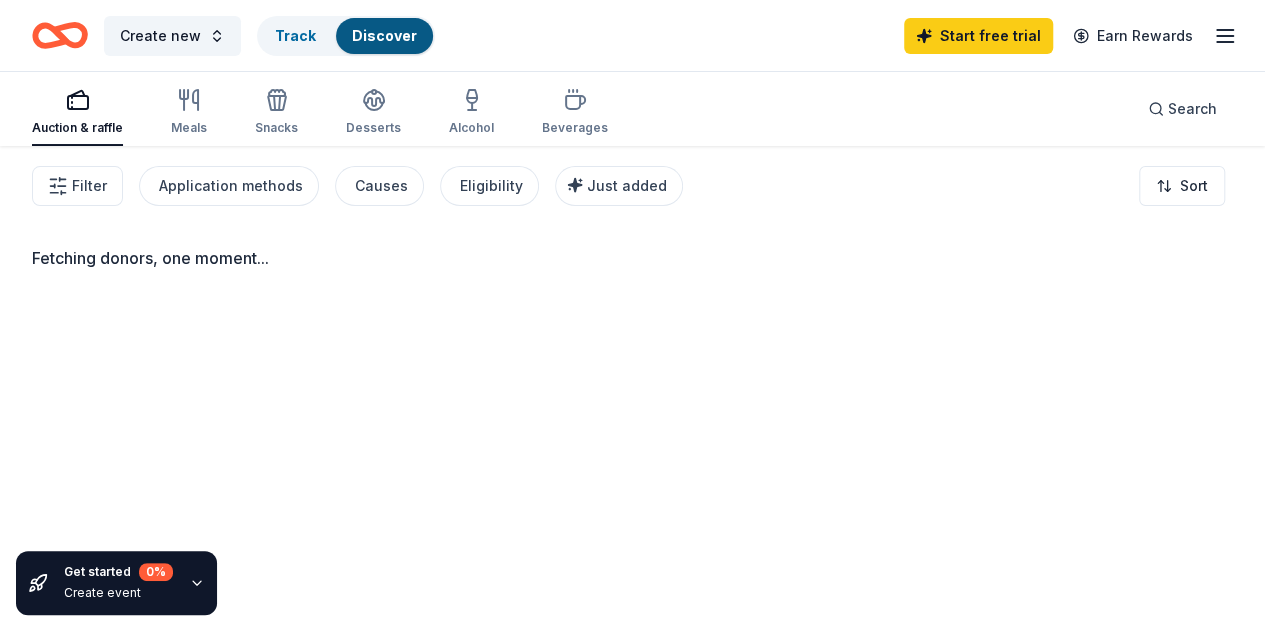 click on "Auction & raffle" at bounding box center (77, 128) 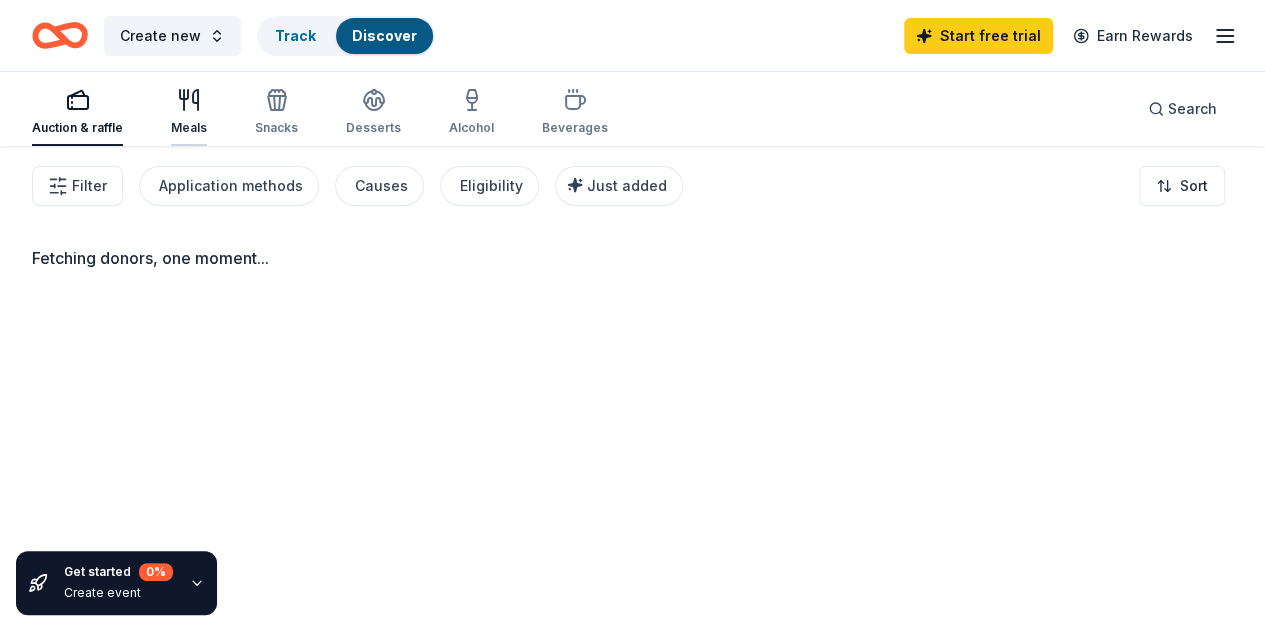 click on "Meals" at bounding box center (189, 112) 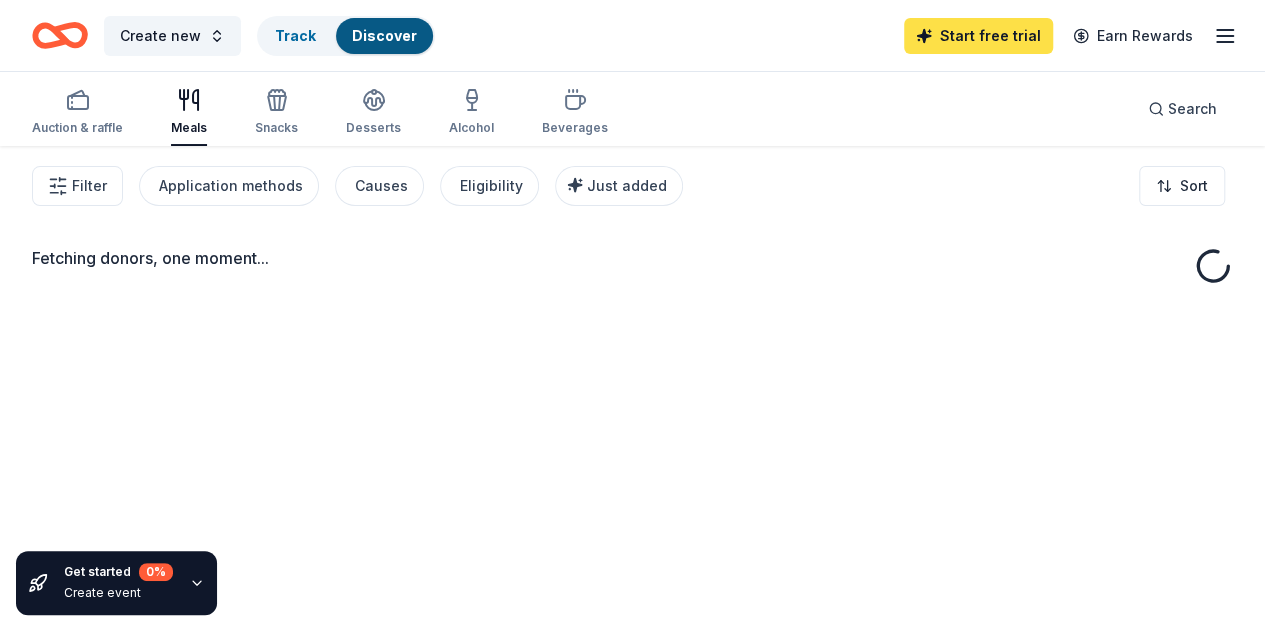 click on "Start free  trial" at bounding box center [978, 36] 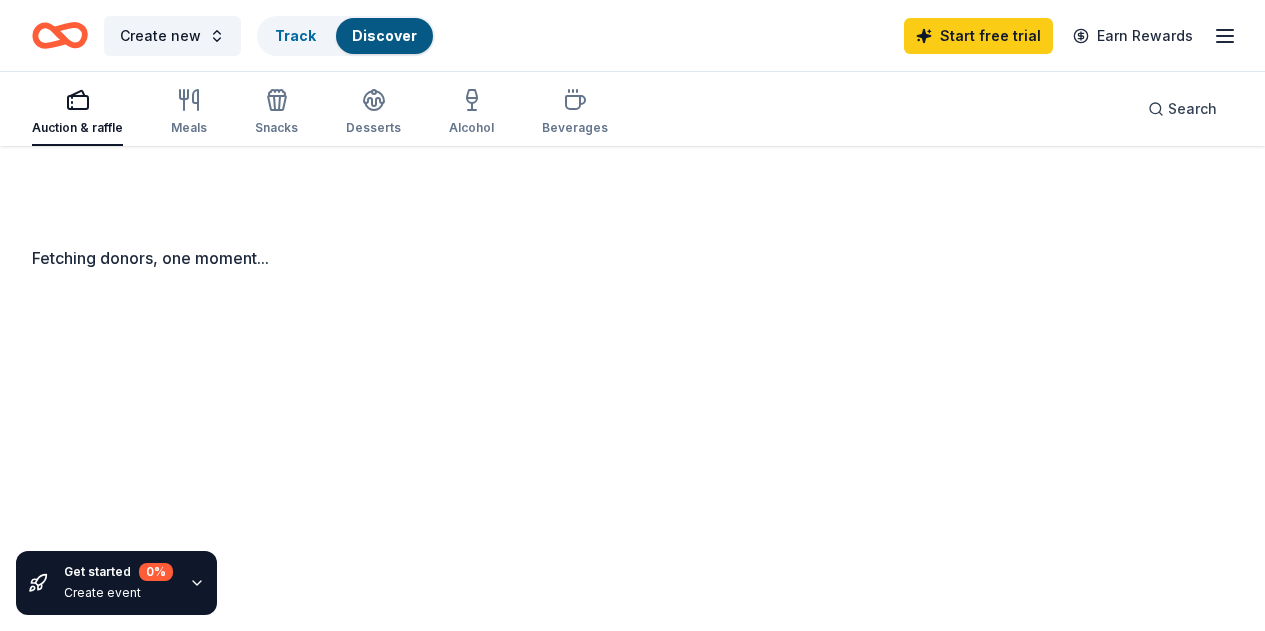 scroll, scrollTop: 0, scrollLeft: 0, axis: both 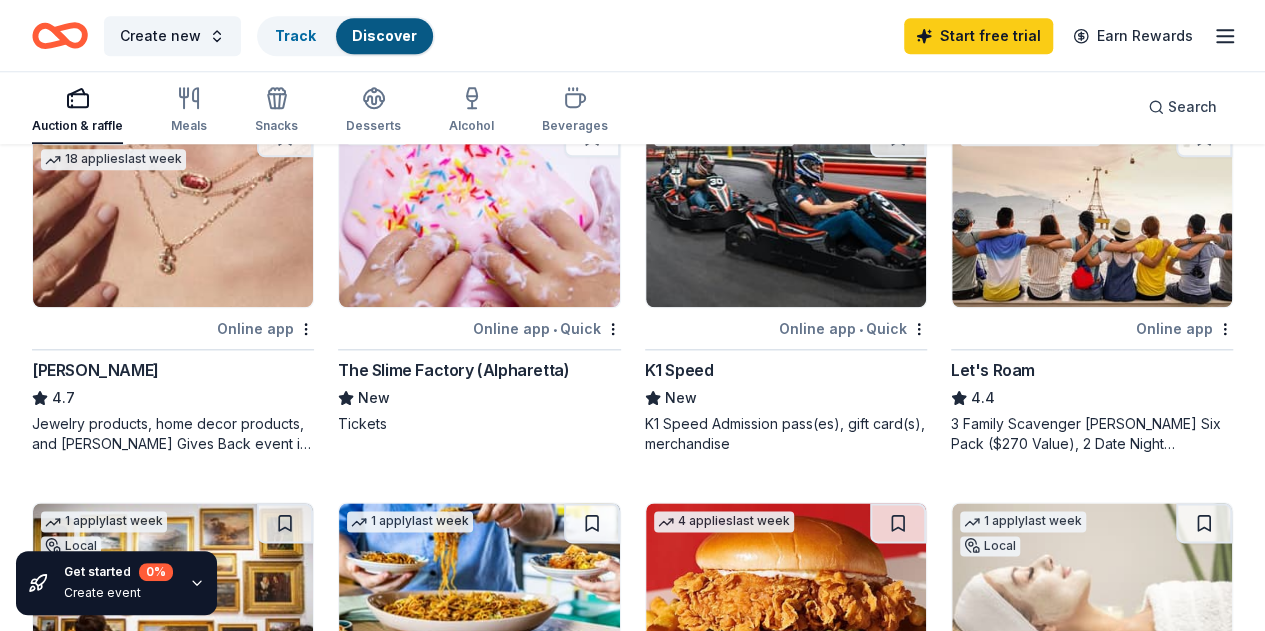 click on "KBP Foods" at bounding box center (684, 756) 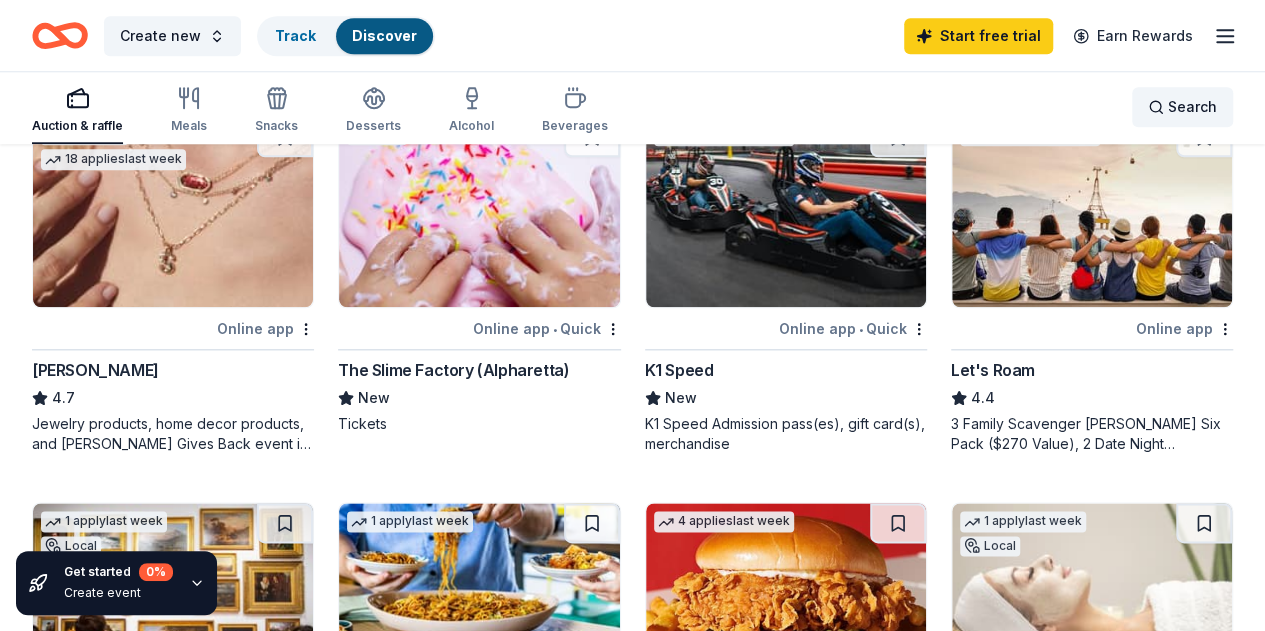 click on "Search" at bounding box center (1182, 107) 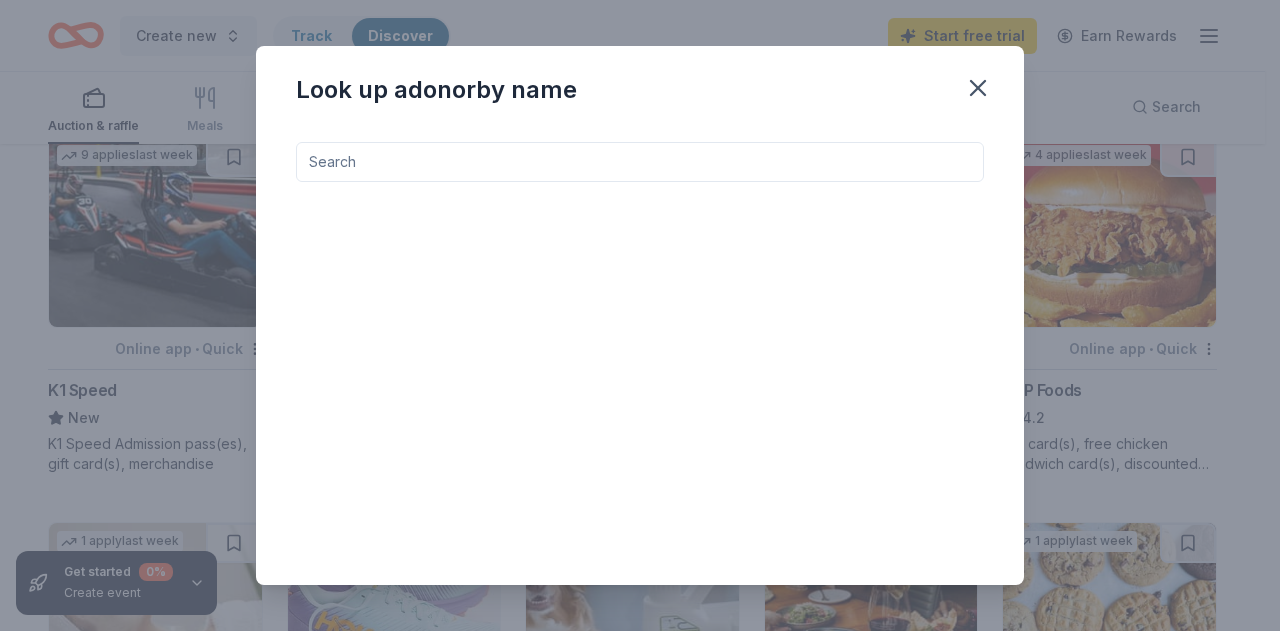 click at bounding box center [640, 162] 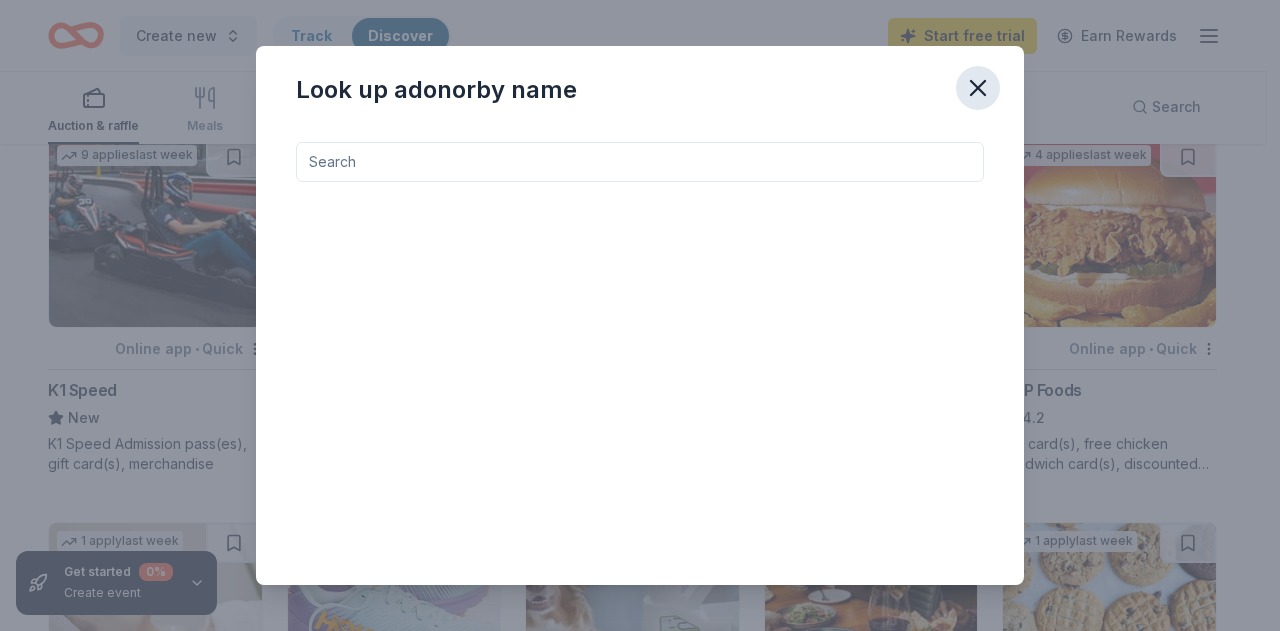 click 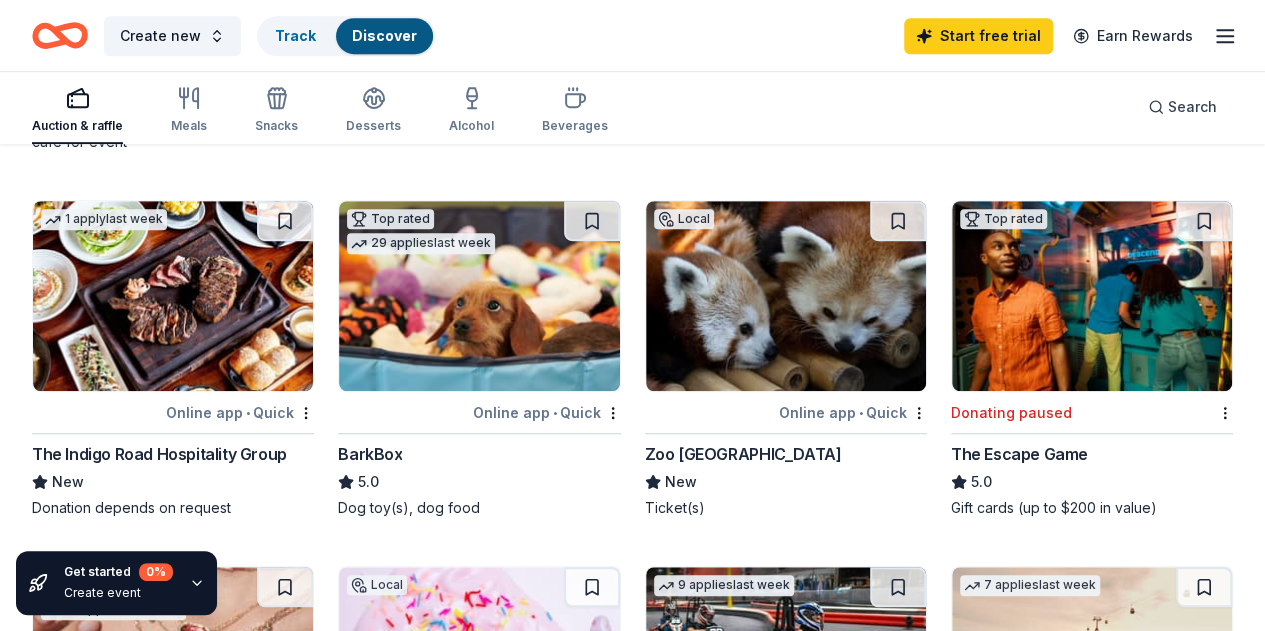 scroll, scrollTop: 490, scrollLeft: 0, axis: vertical 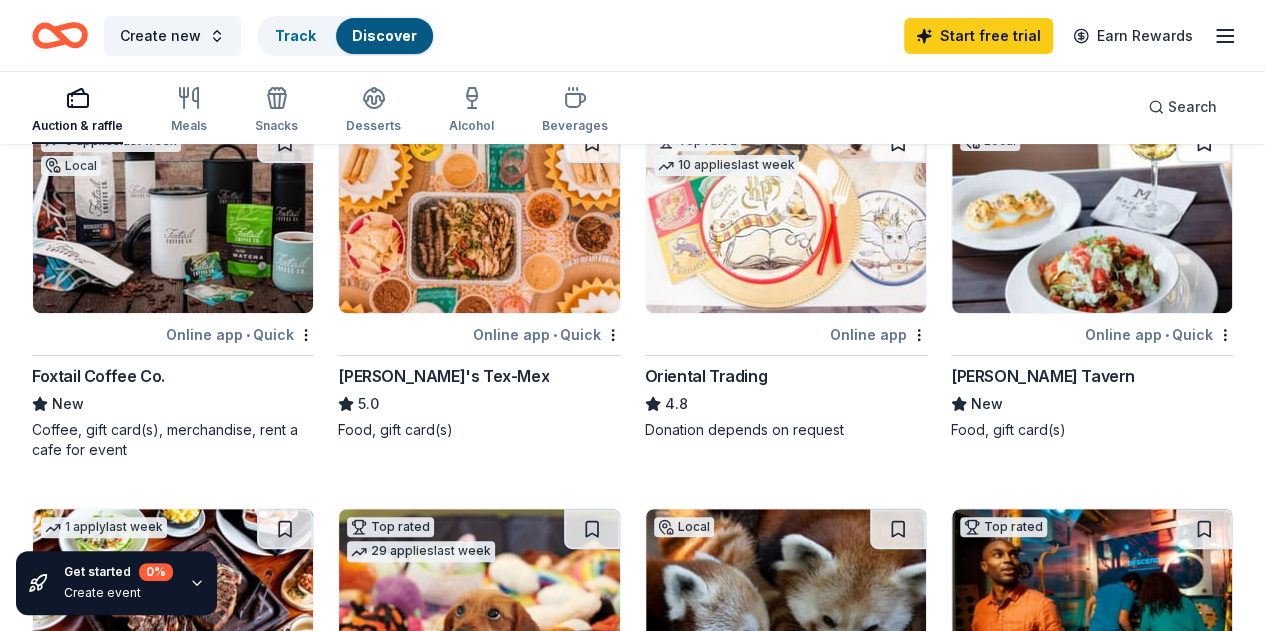 click at bounding box center (173, 604) 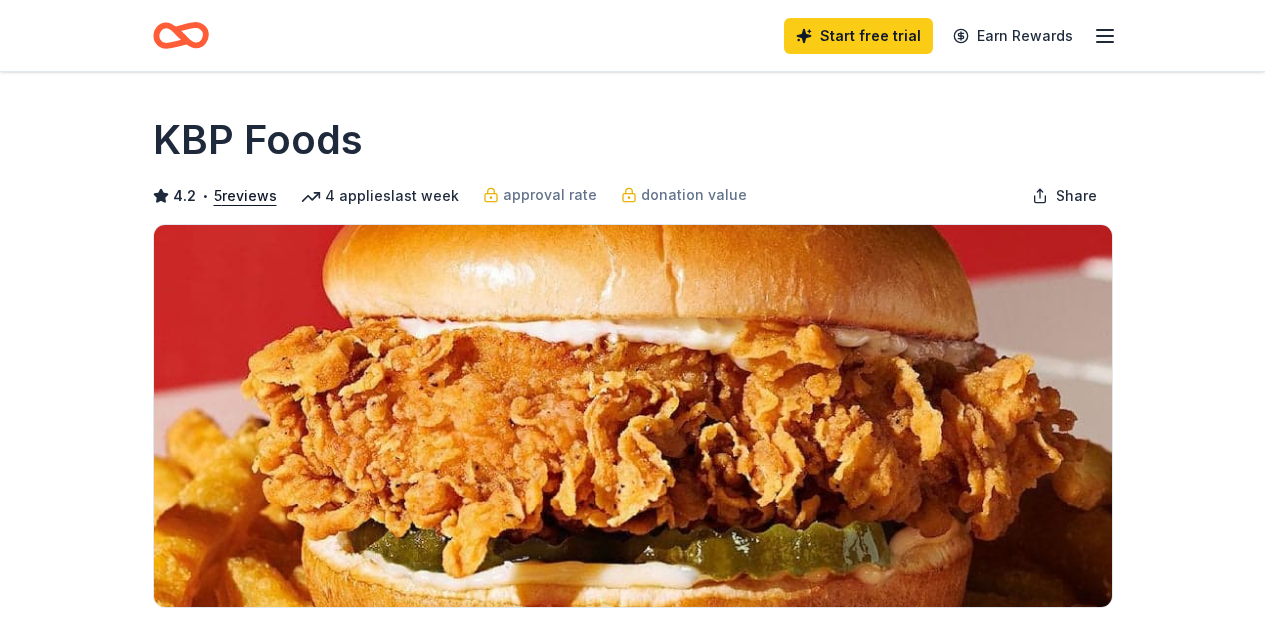 scroll, scrollTop: 0, scrollLeft: 0, axis: both 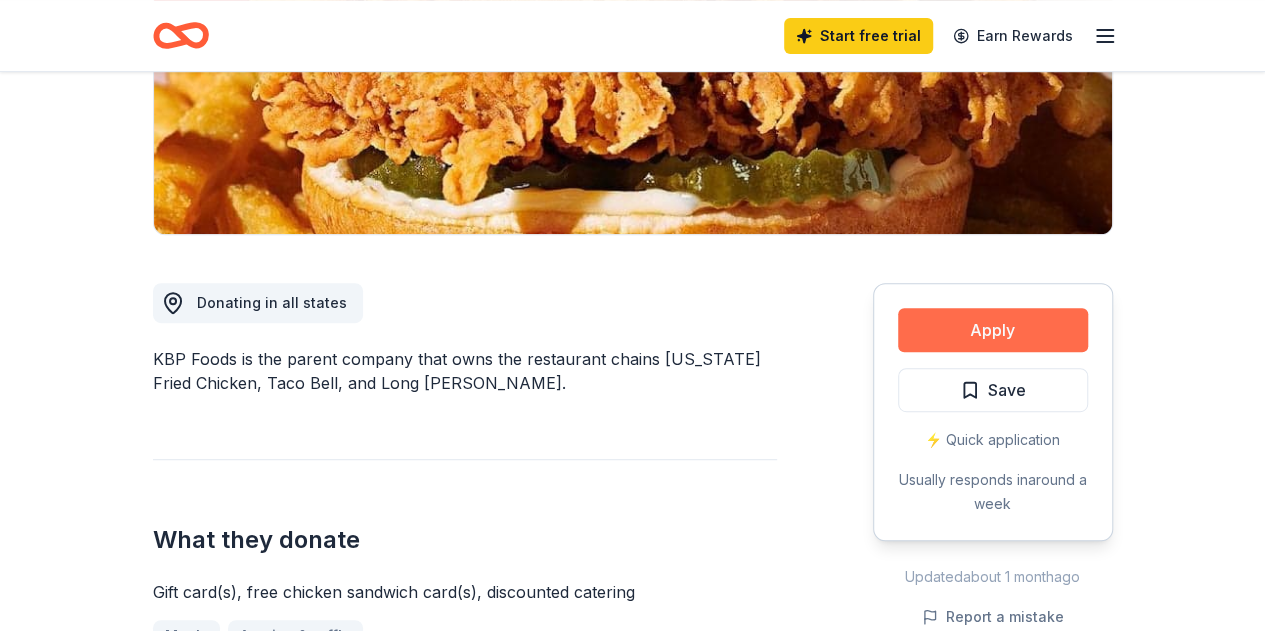 click on "Apply" at bounding box center [993, 330] 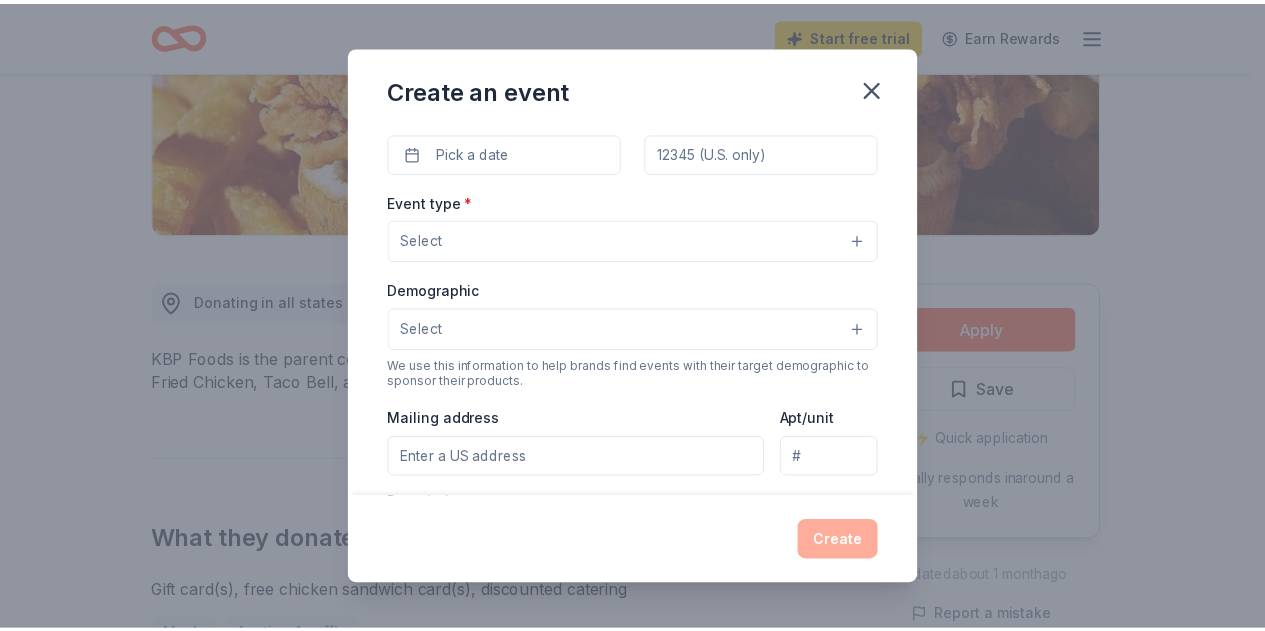 scroll, scrollTop: 0, scrollLeft: 0, axis: both 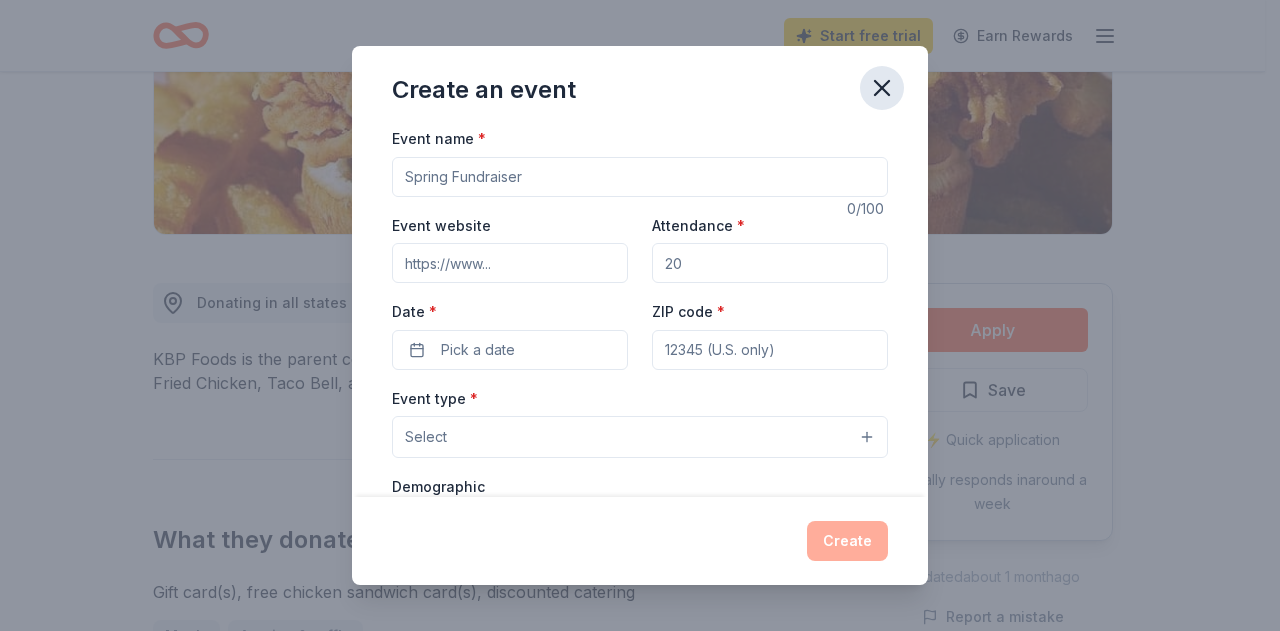 click 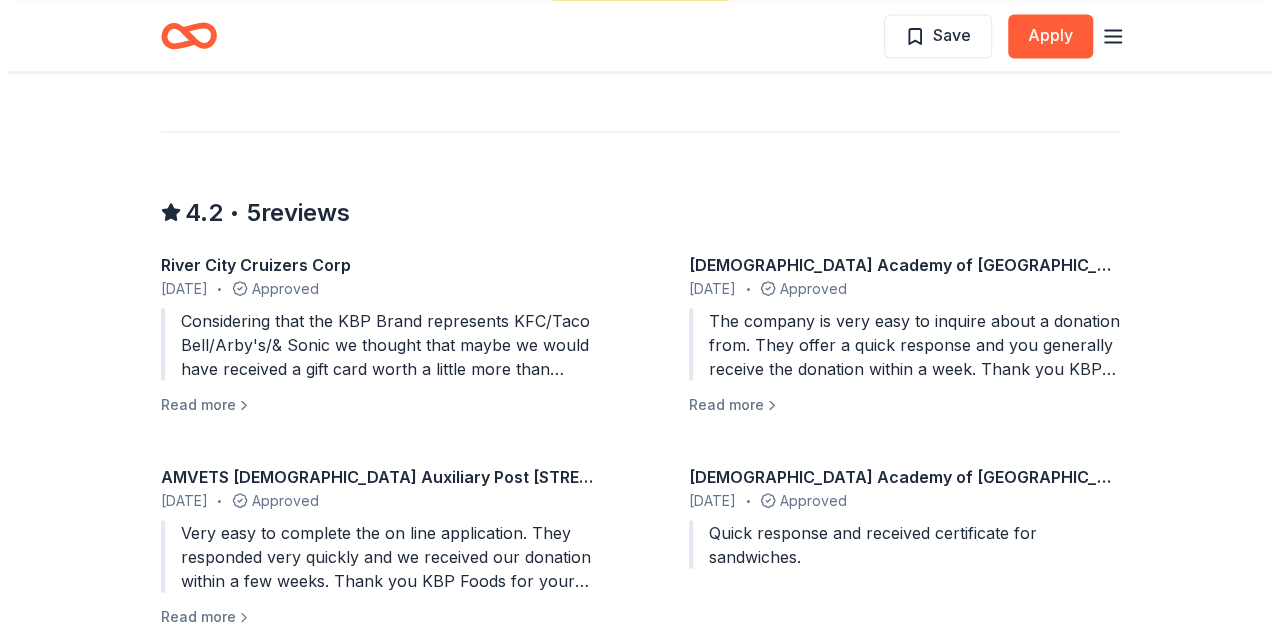 scroll, scrollTop: 1822, scrollLeft: 0, axis: vertical 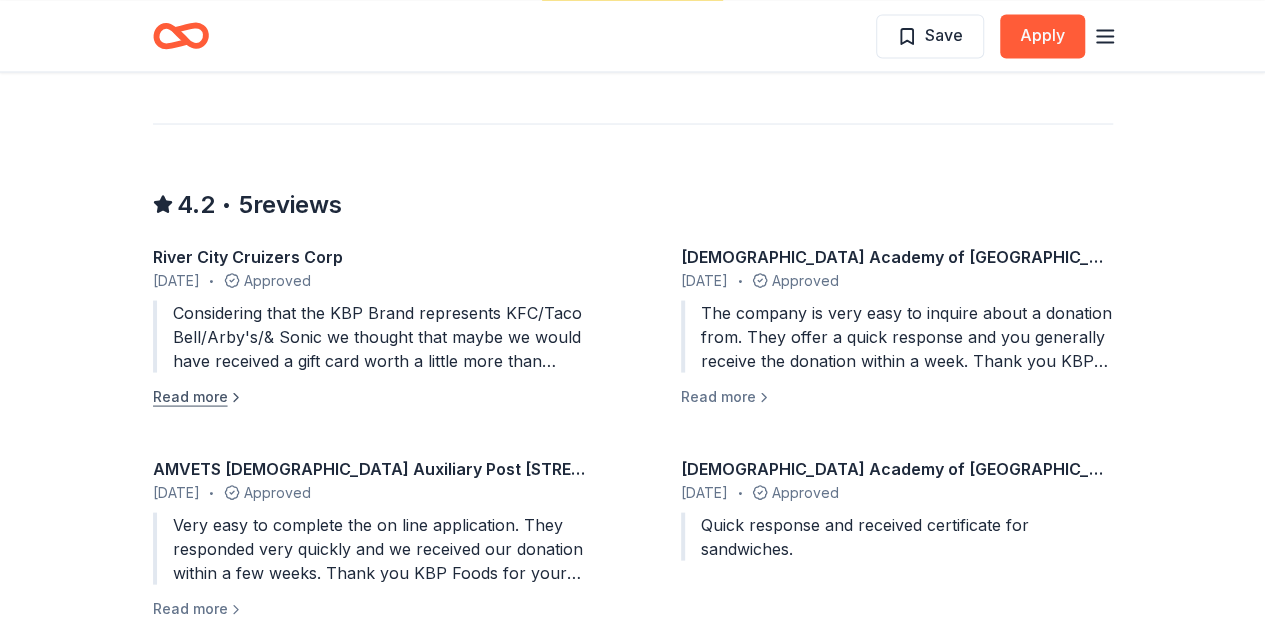 click on "Read more" at bounding box center (198, 396) 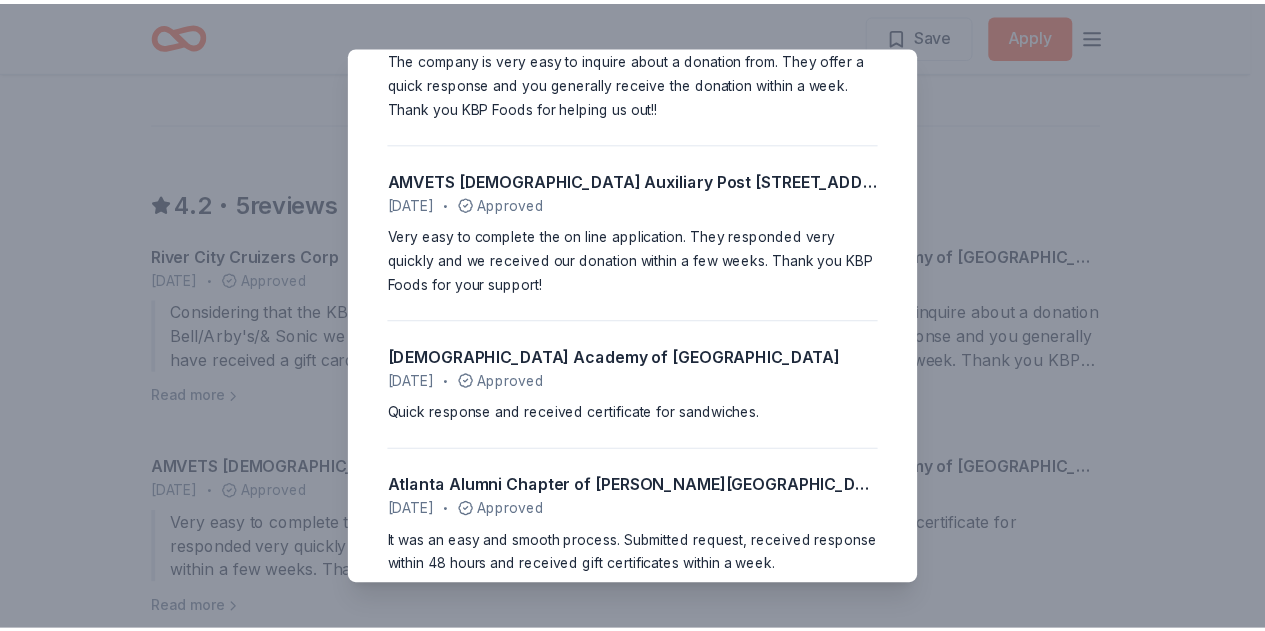scroll, scrollTop: 388, scrollLeft: 0, axis: vertical 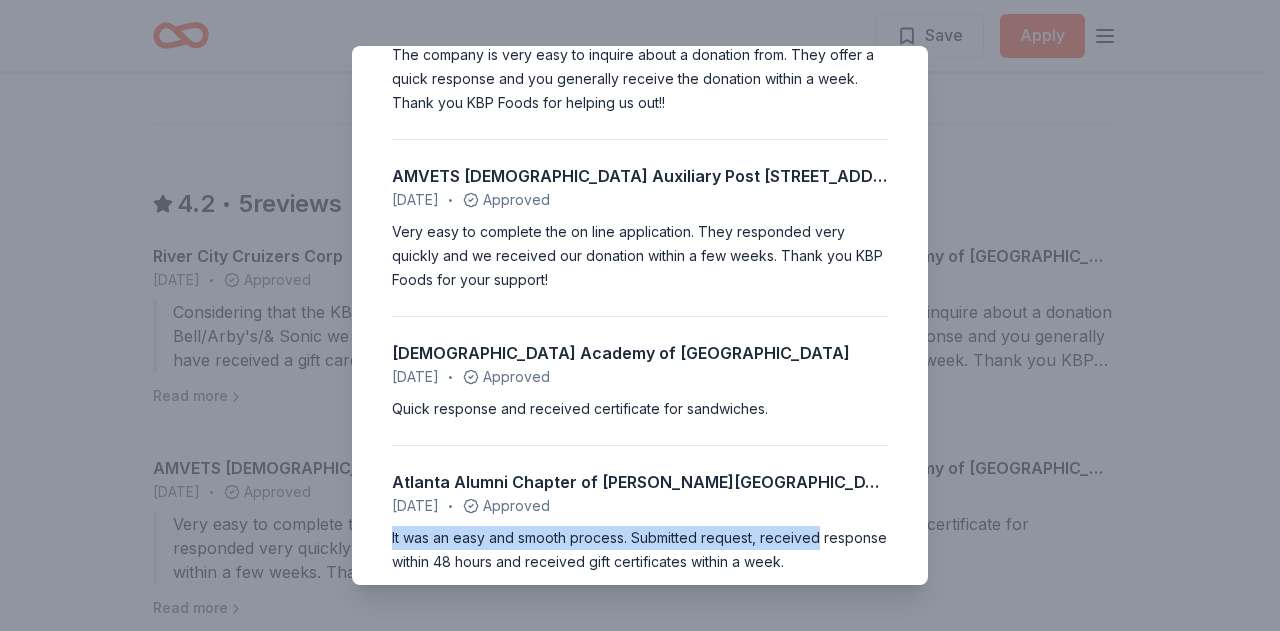 drag, startPoint x: 996, startPoint y: 493, endPoint x: 1009, endPoint y: 531, distance: 40.16217 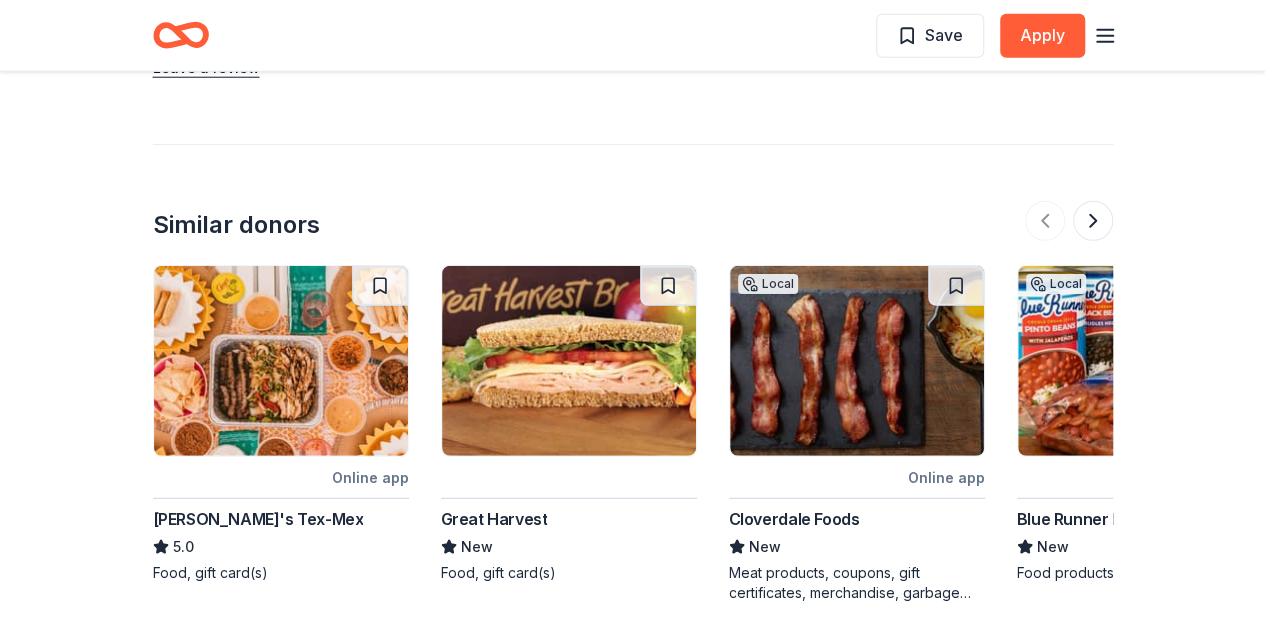 scroll, scrollTop: 2598, scrollLeft: 0, axis: vertical 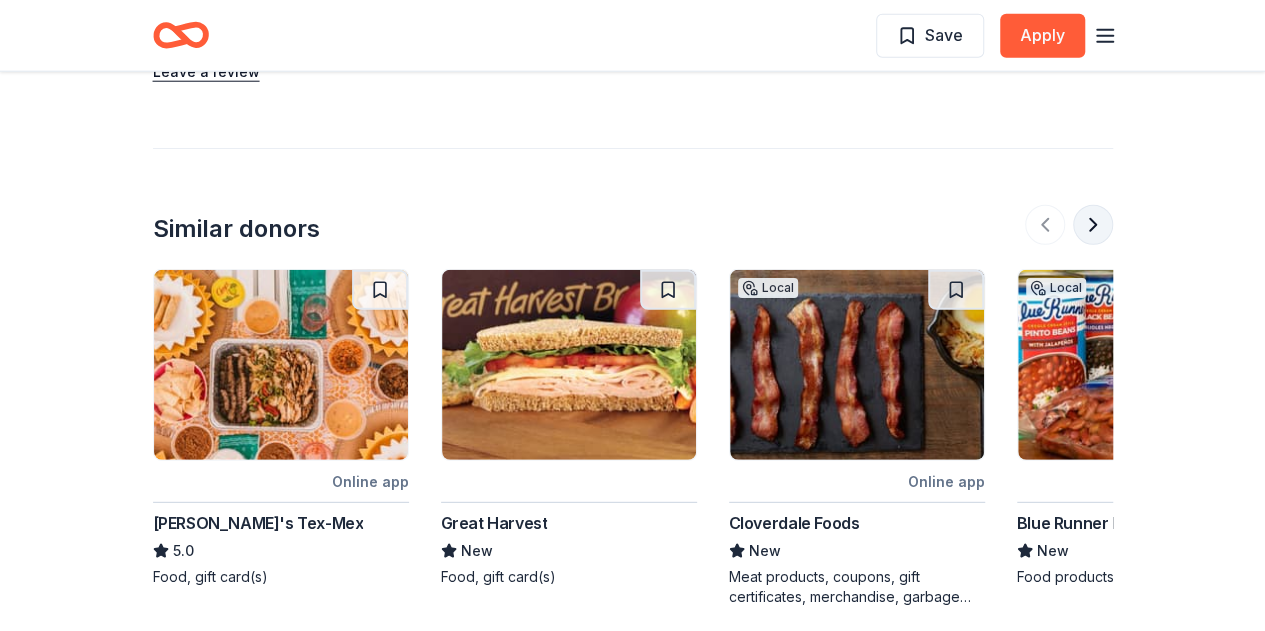 click at bounding box center [1093, 225] 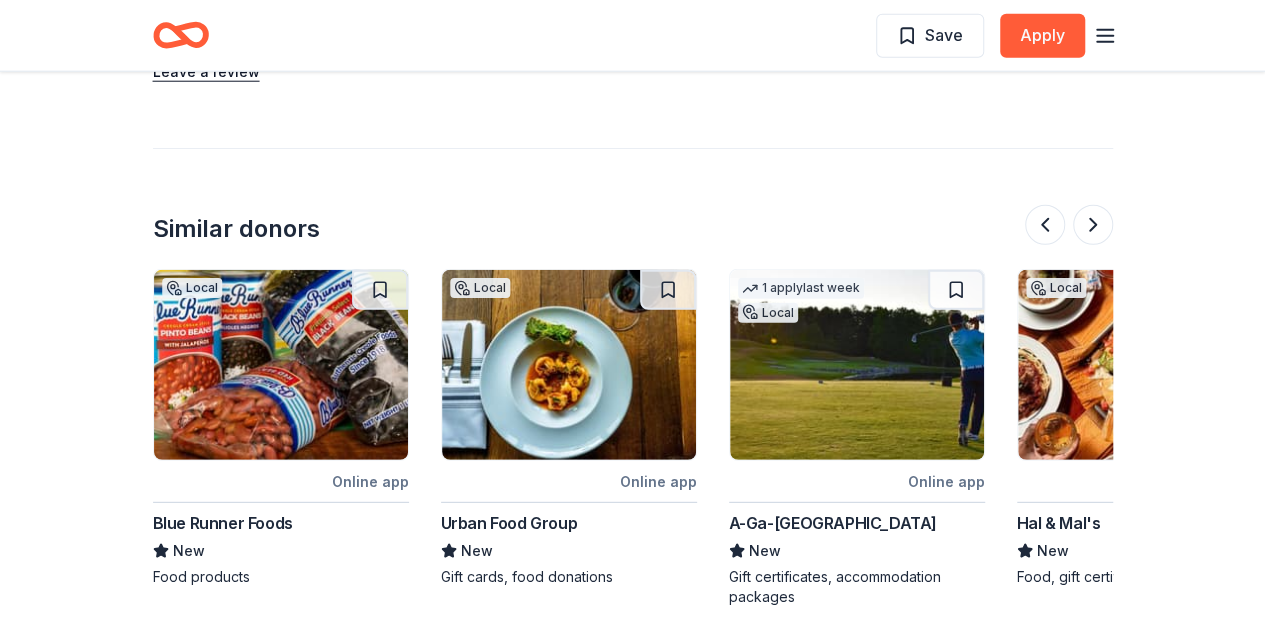 click at bounding box center [569, 365] 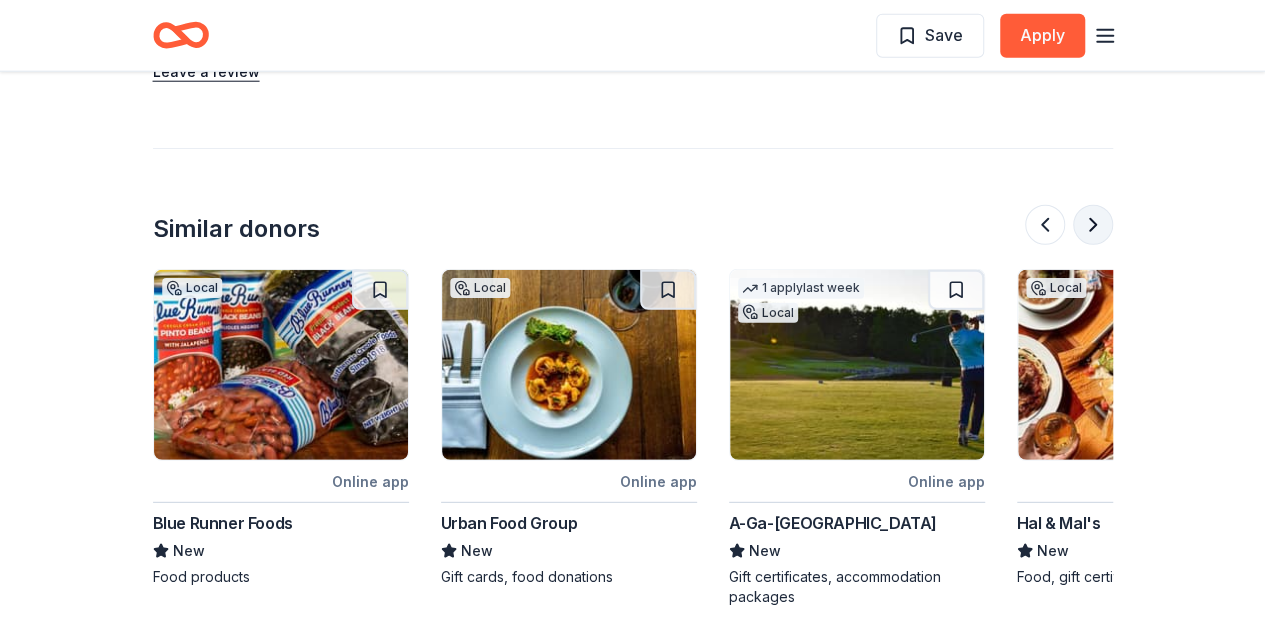 click at bounding box center [1093, 225] 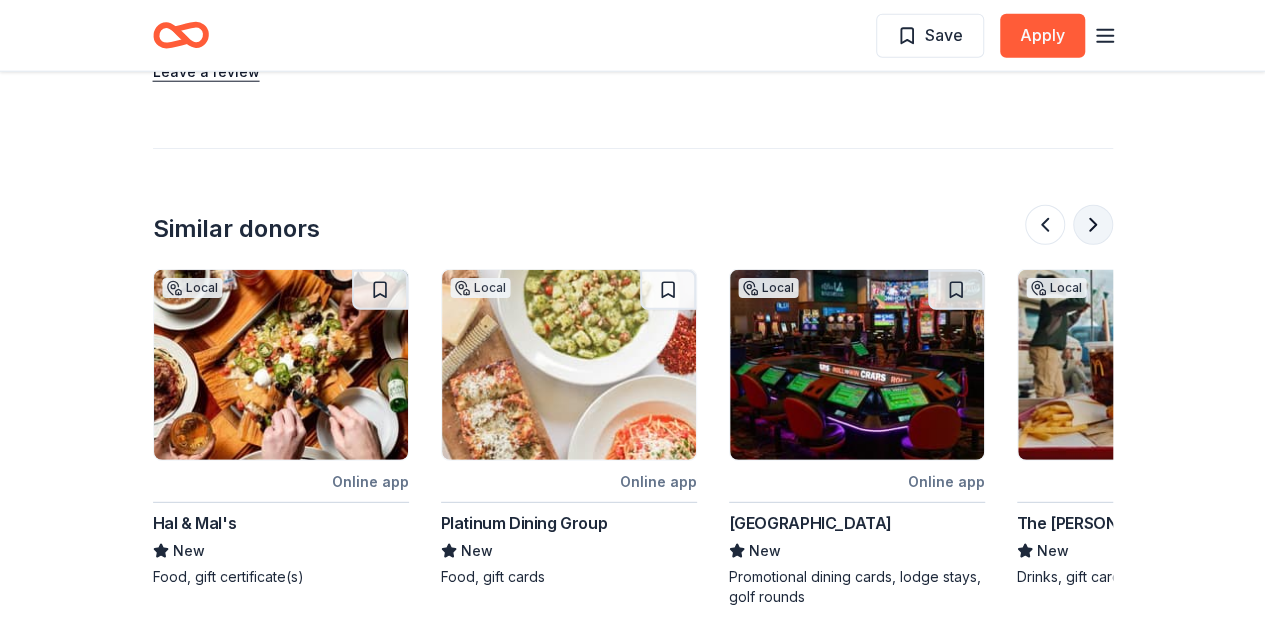 click at bounding box center [1093, 225] 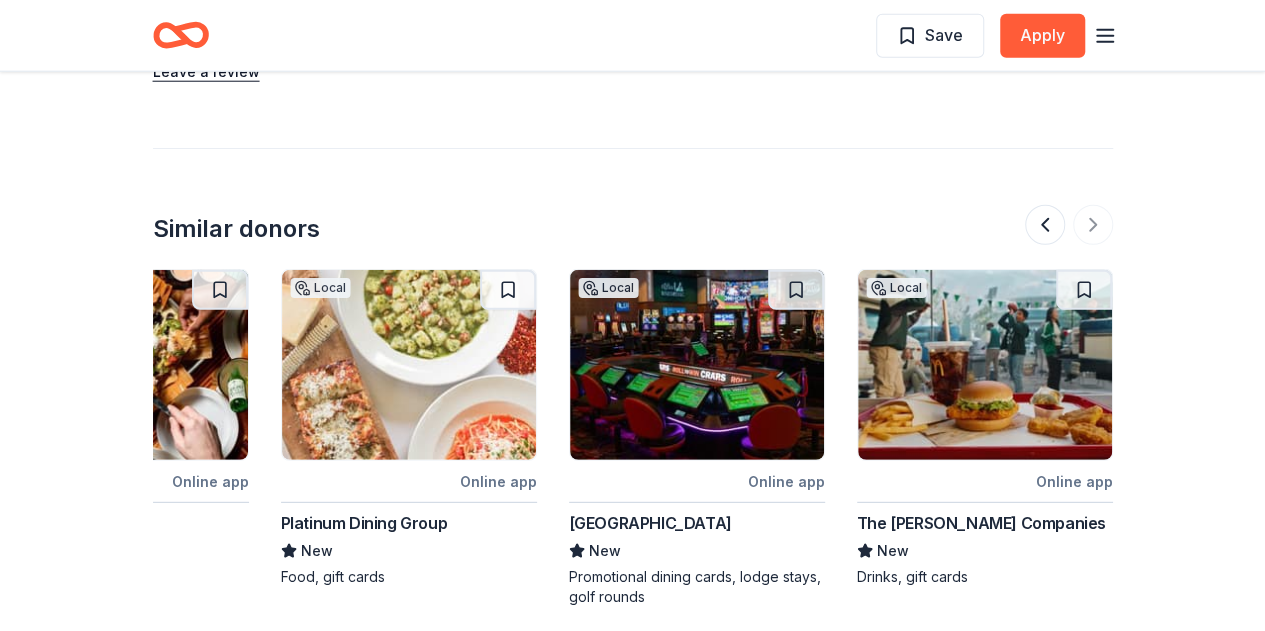 click at bounding box center [1069, 225] 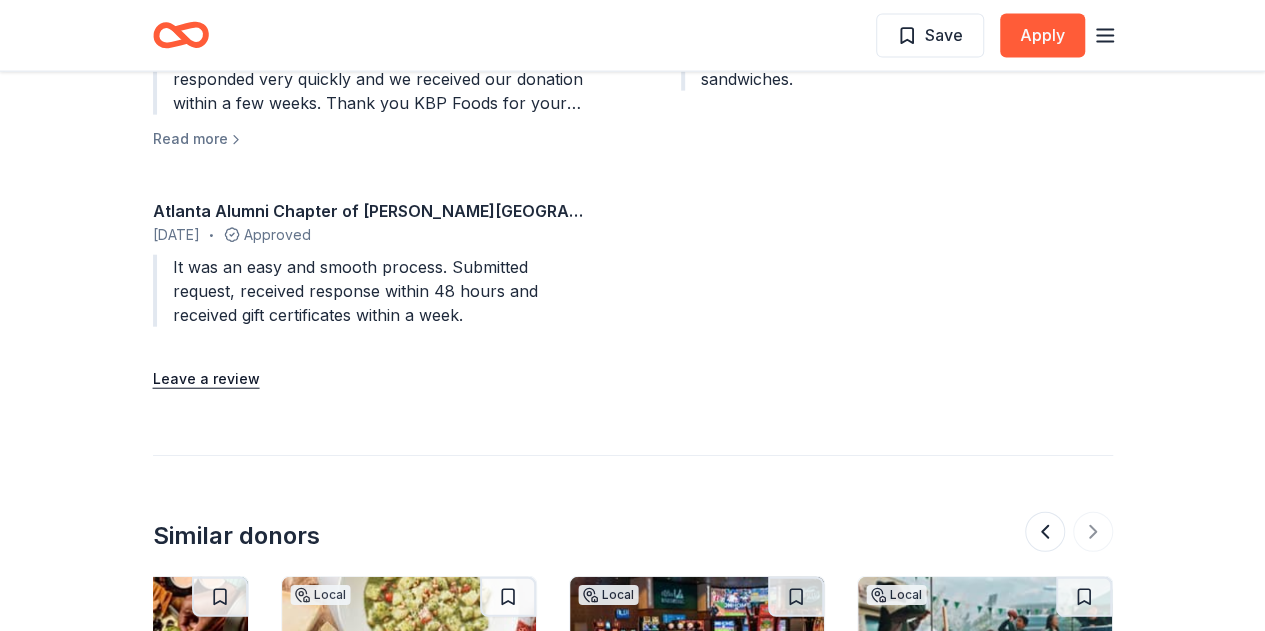 scroll, scrollTop: 1739, scrollLeft: 0, axis: vertical 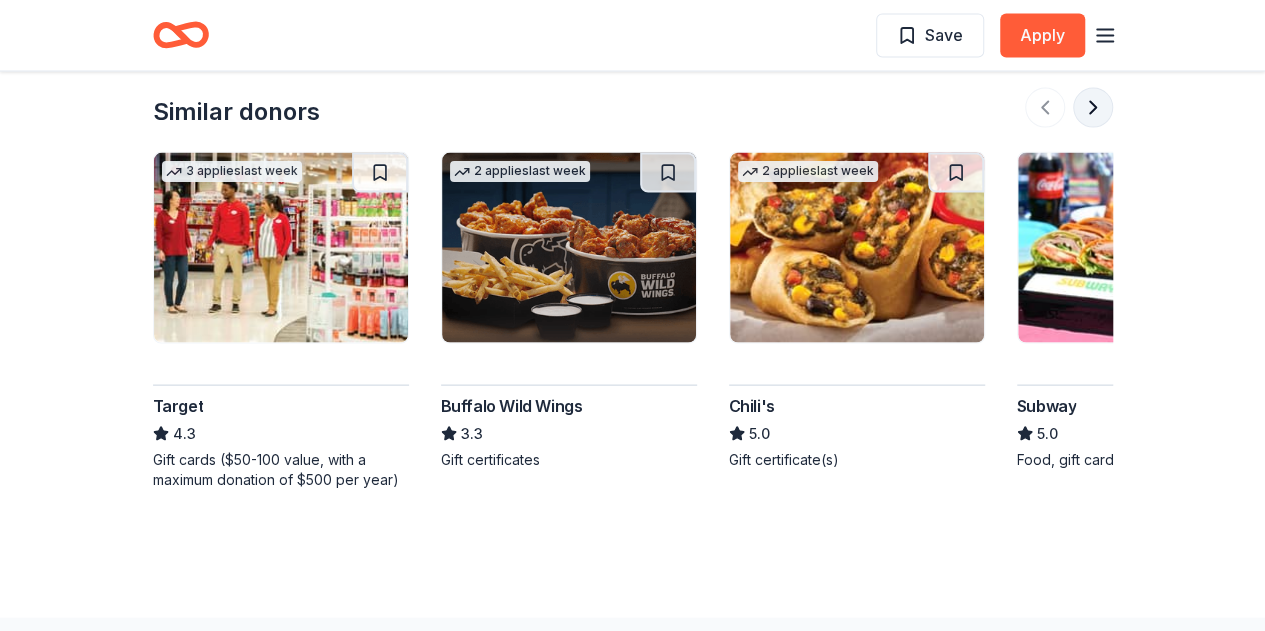 click at bounding box center (1093, 108) 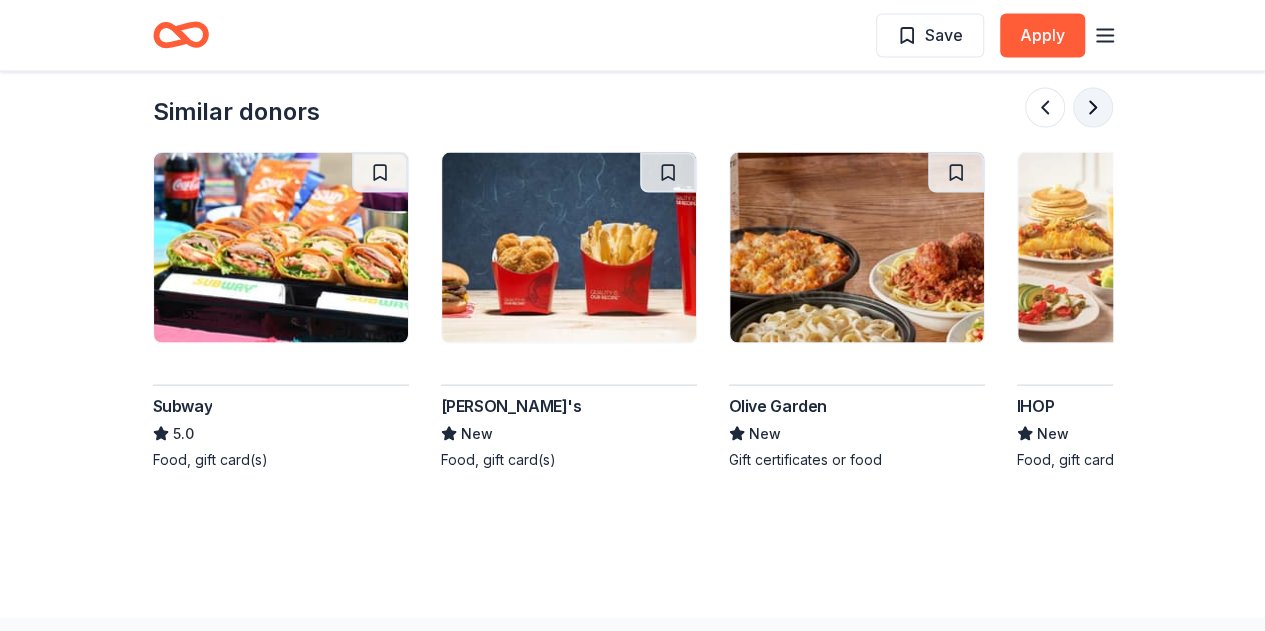 click at bounding box center [1093, 108] 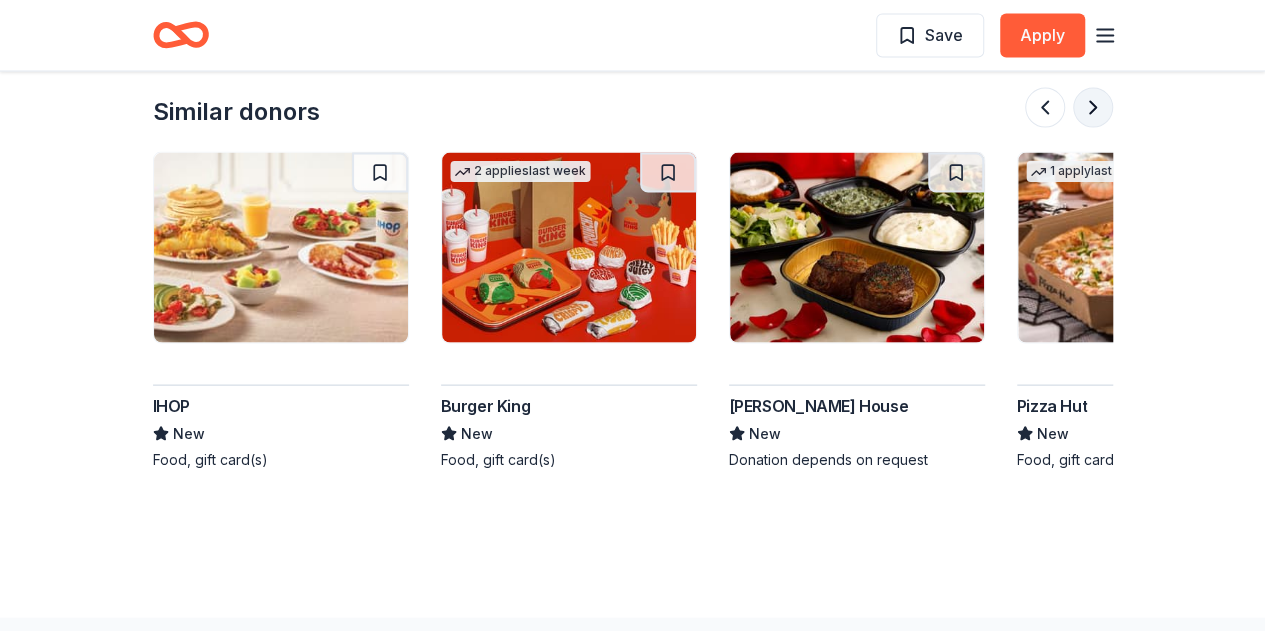 click at bounding box center (1093, 108) 